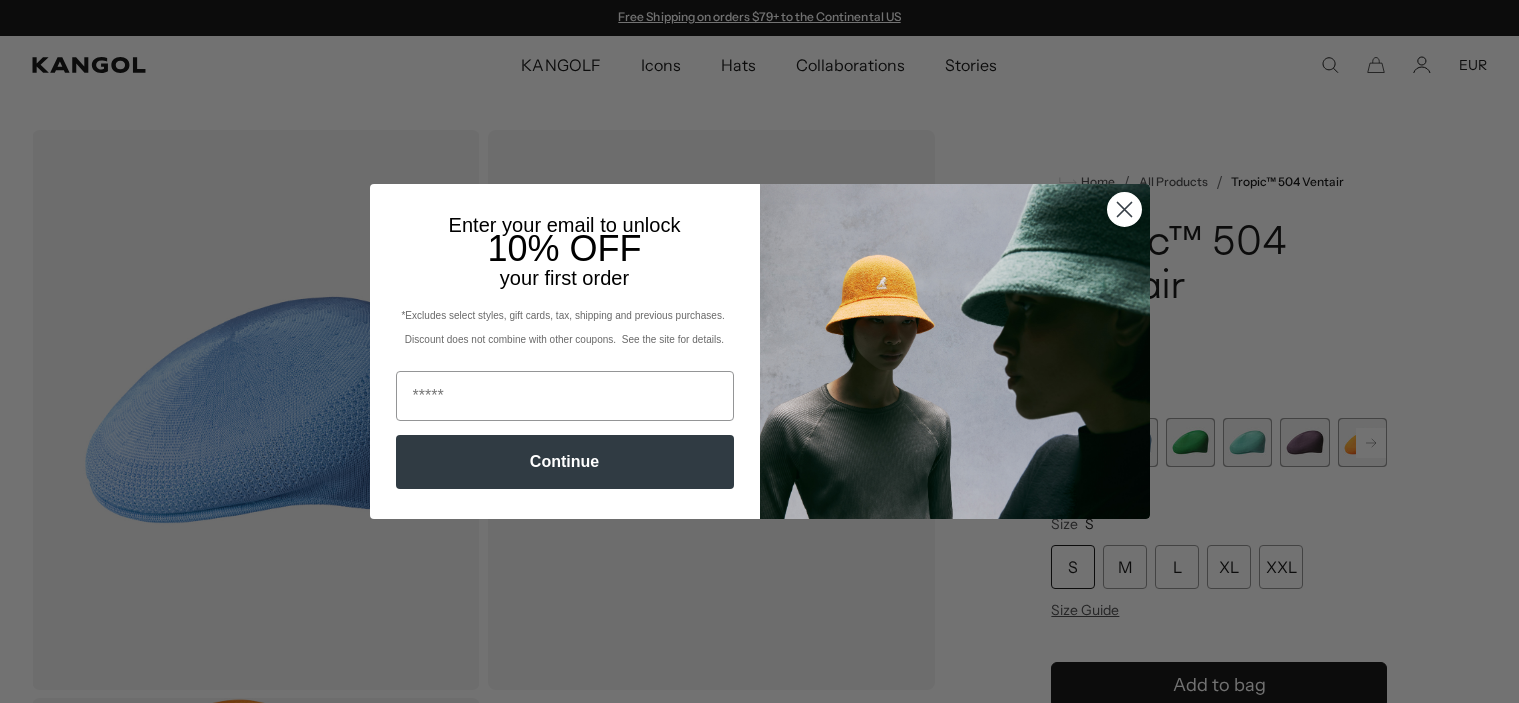 scroll, scrollTop: 0, scrollLeft: 0, axis: both 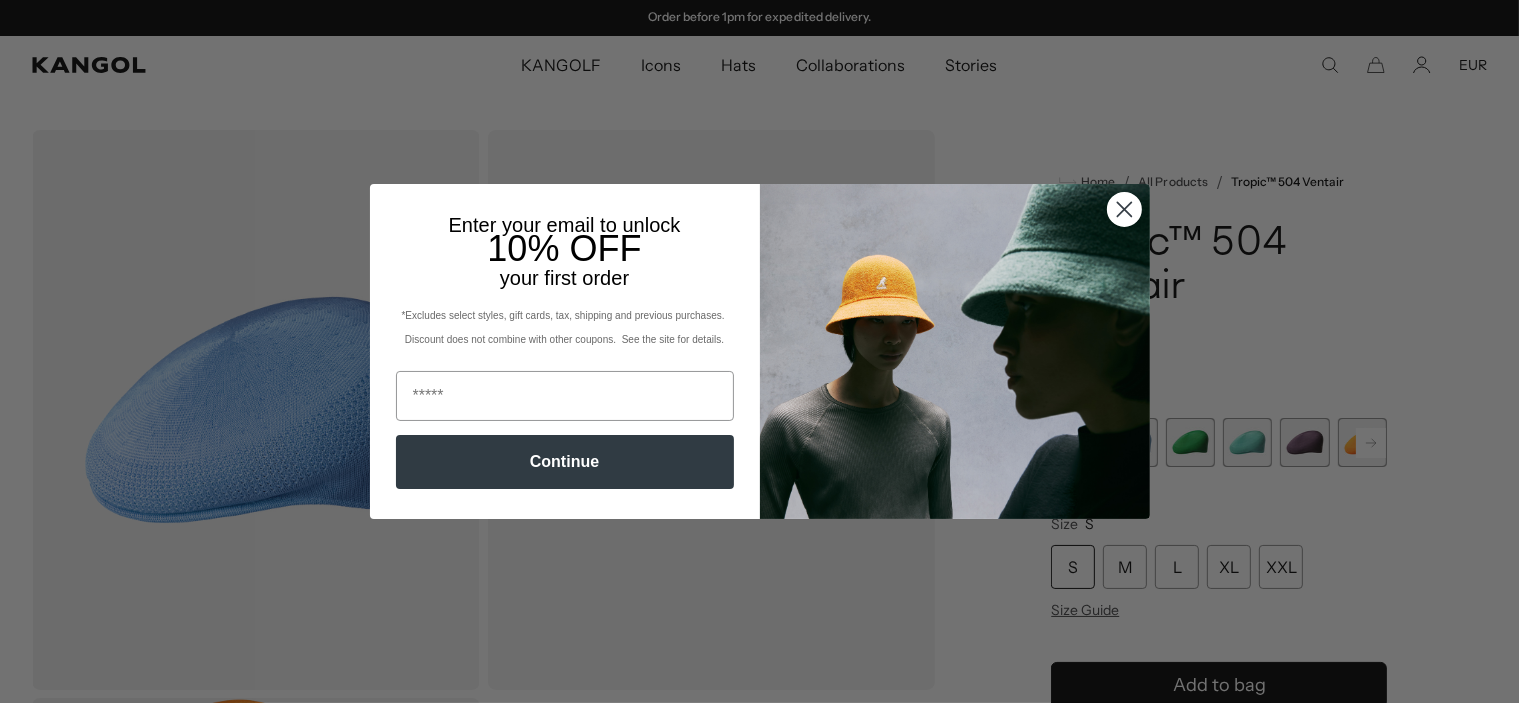 click 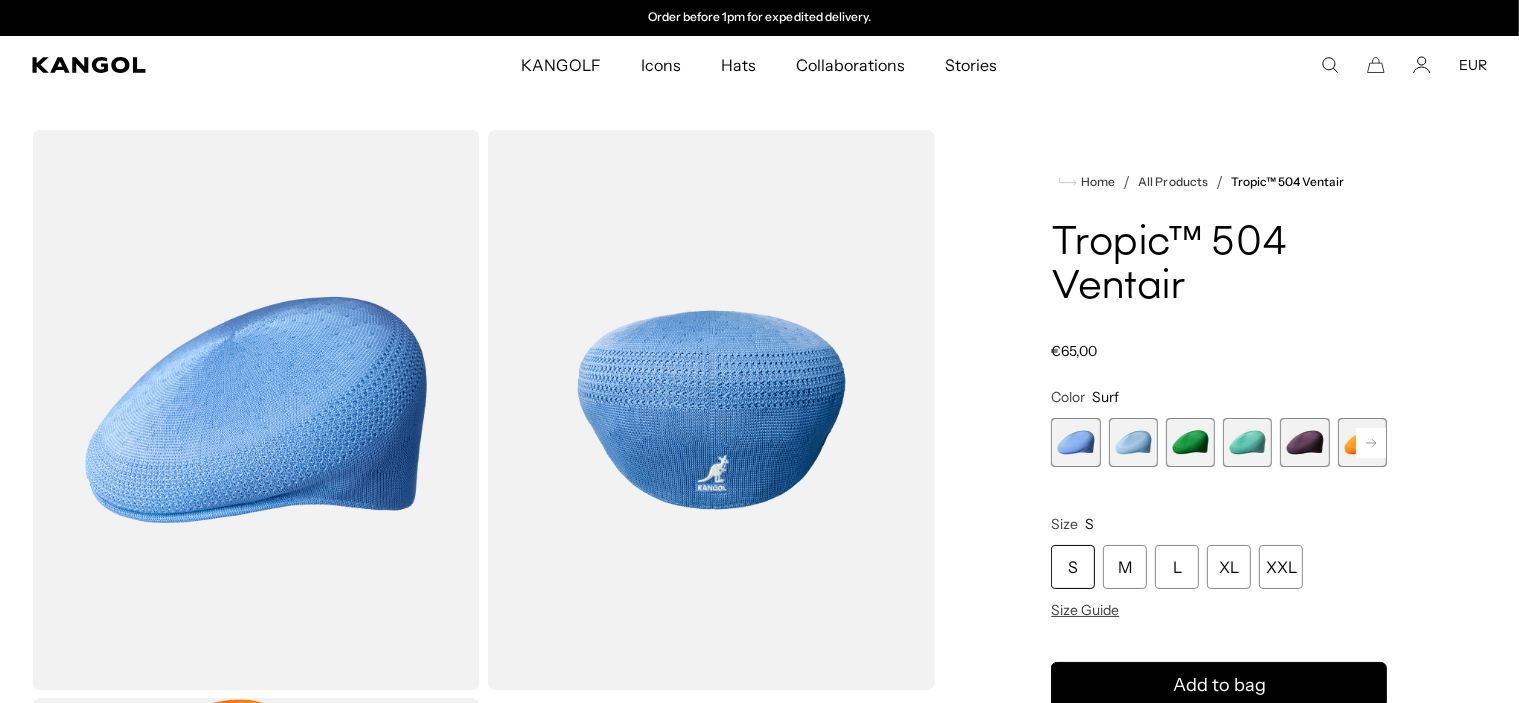 scroll, scrollTop: 0, scrollLeft: 0, axis: both 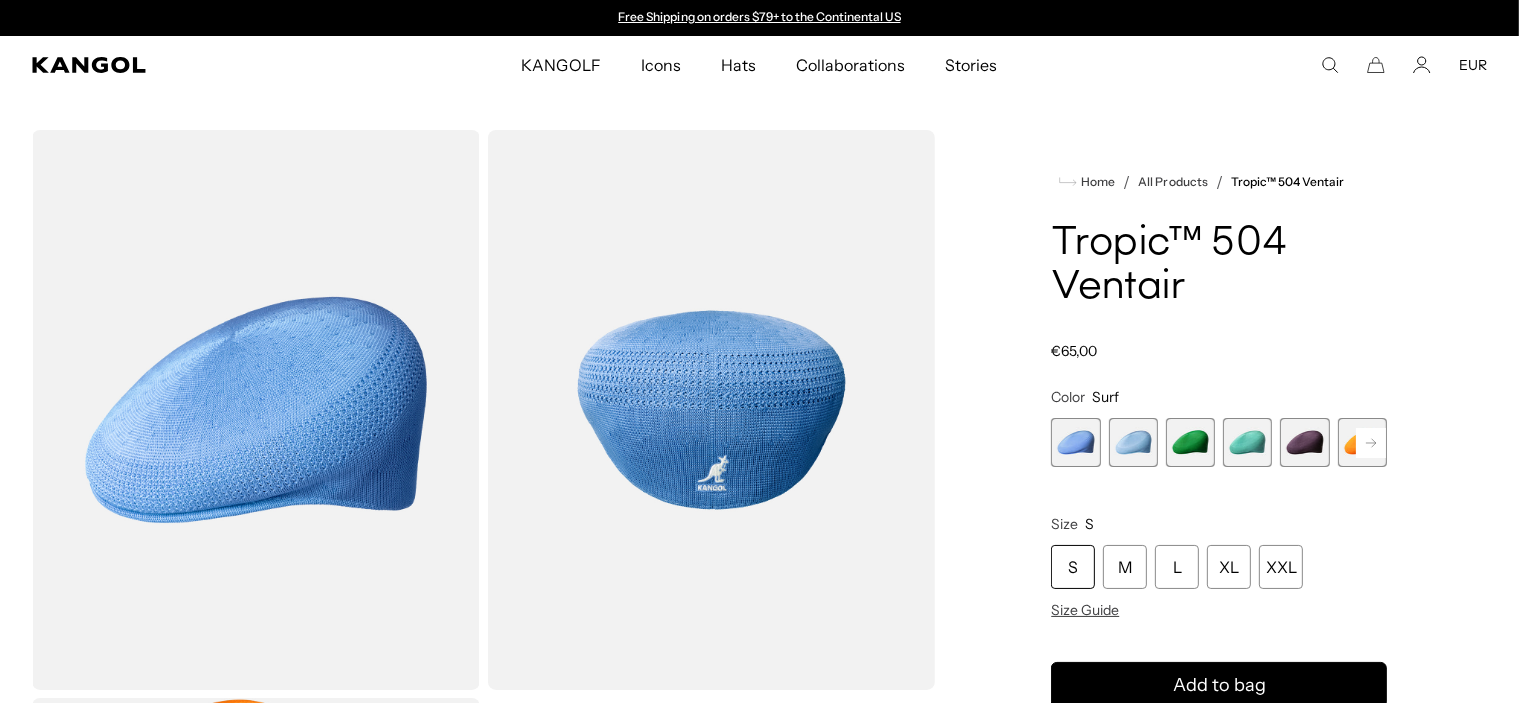 click 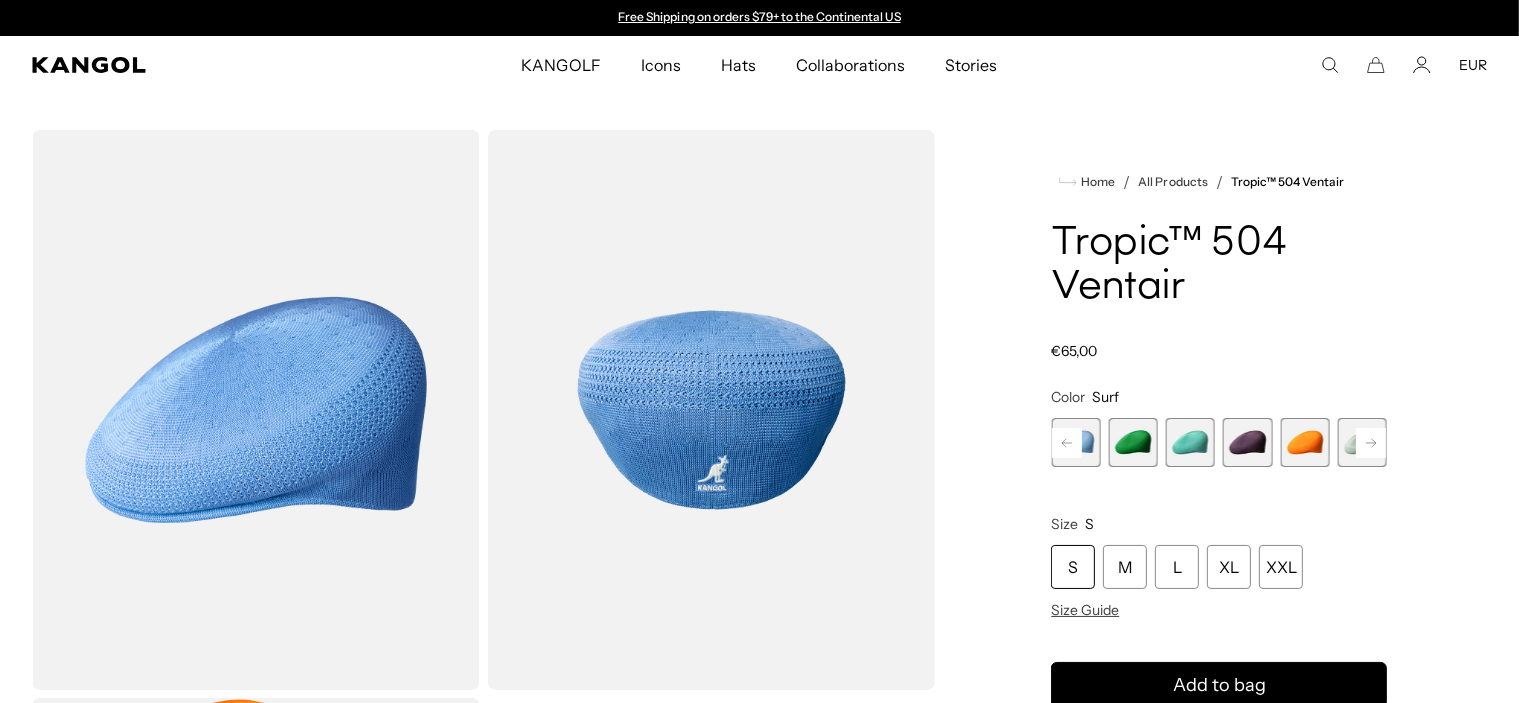 click 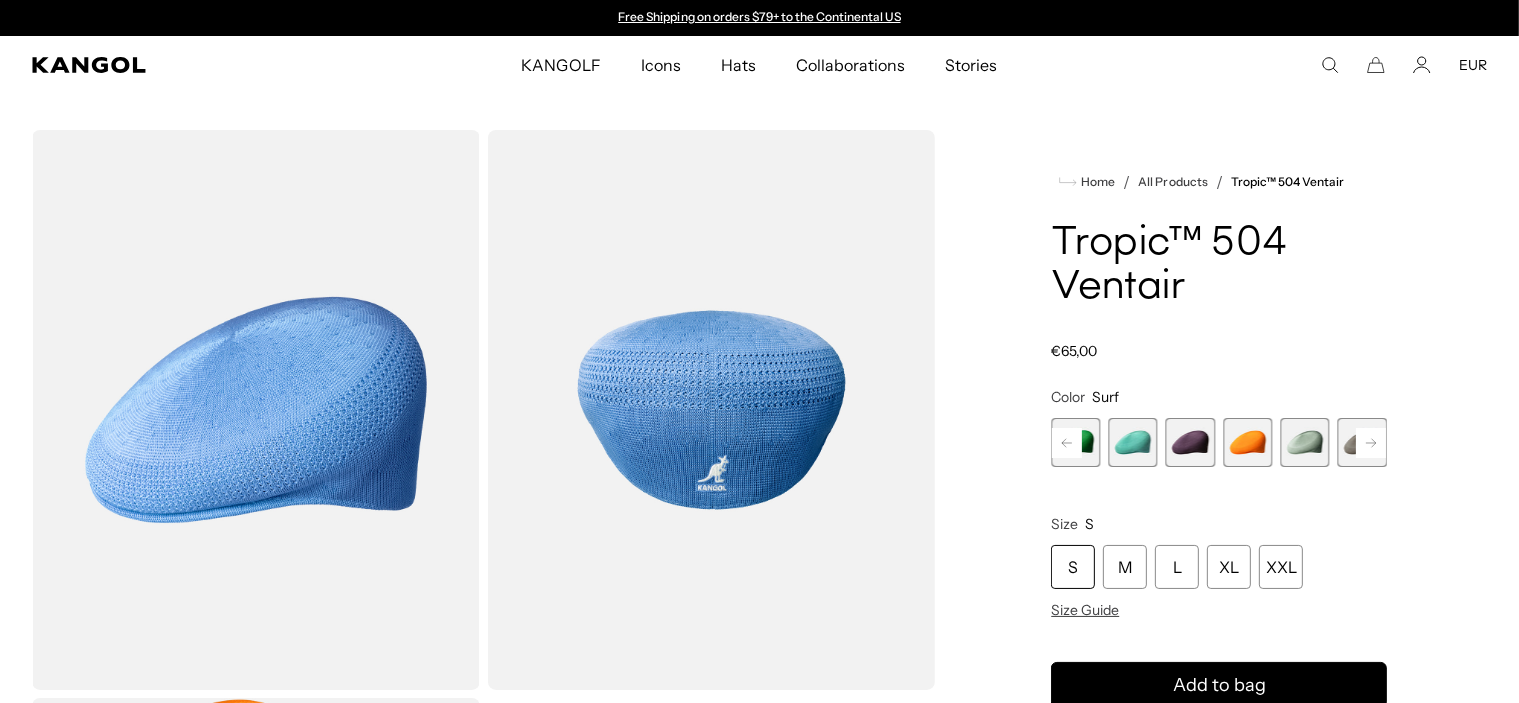 click 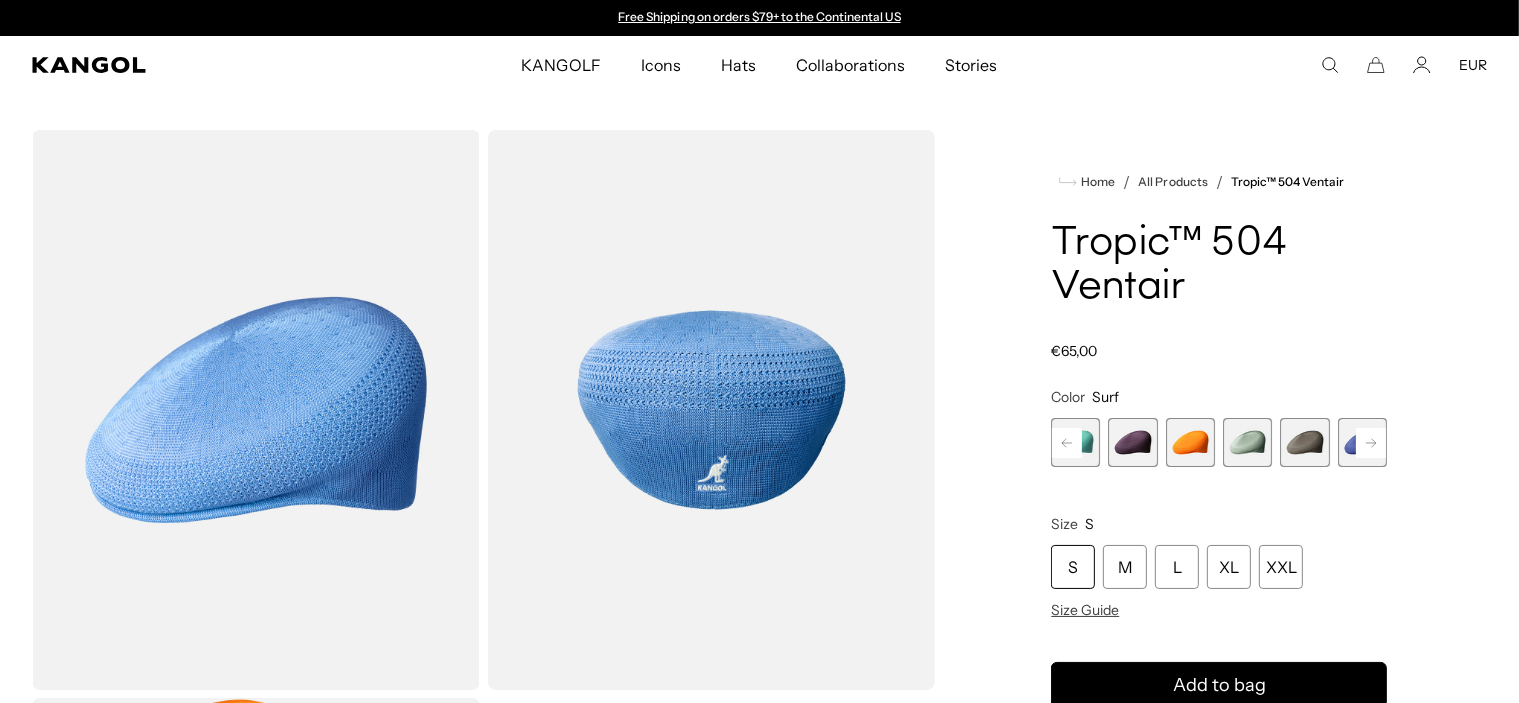 click 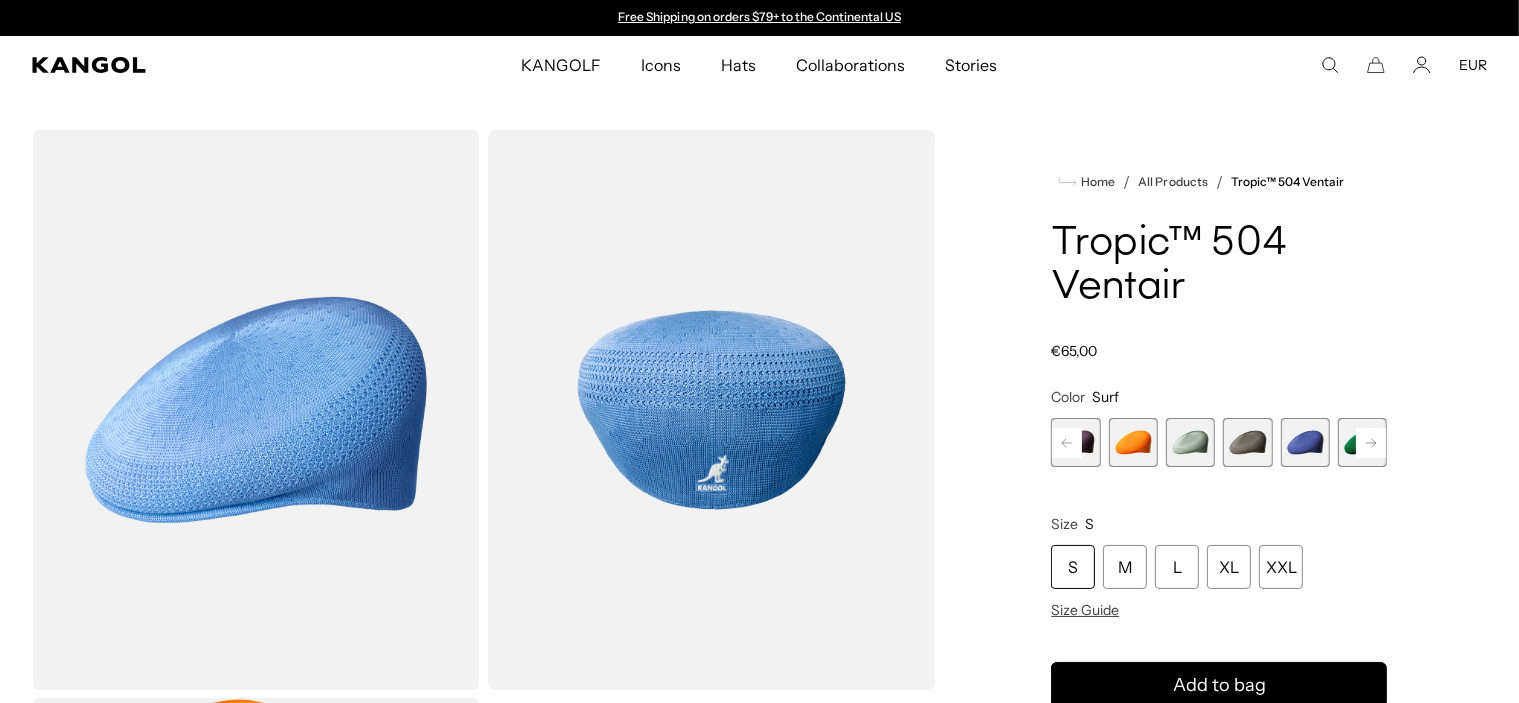 click 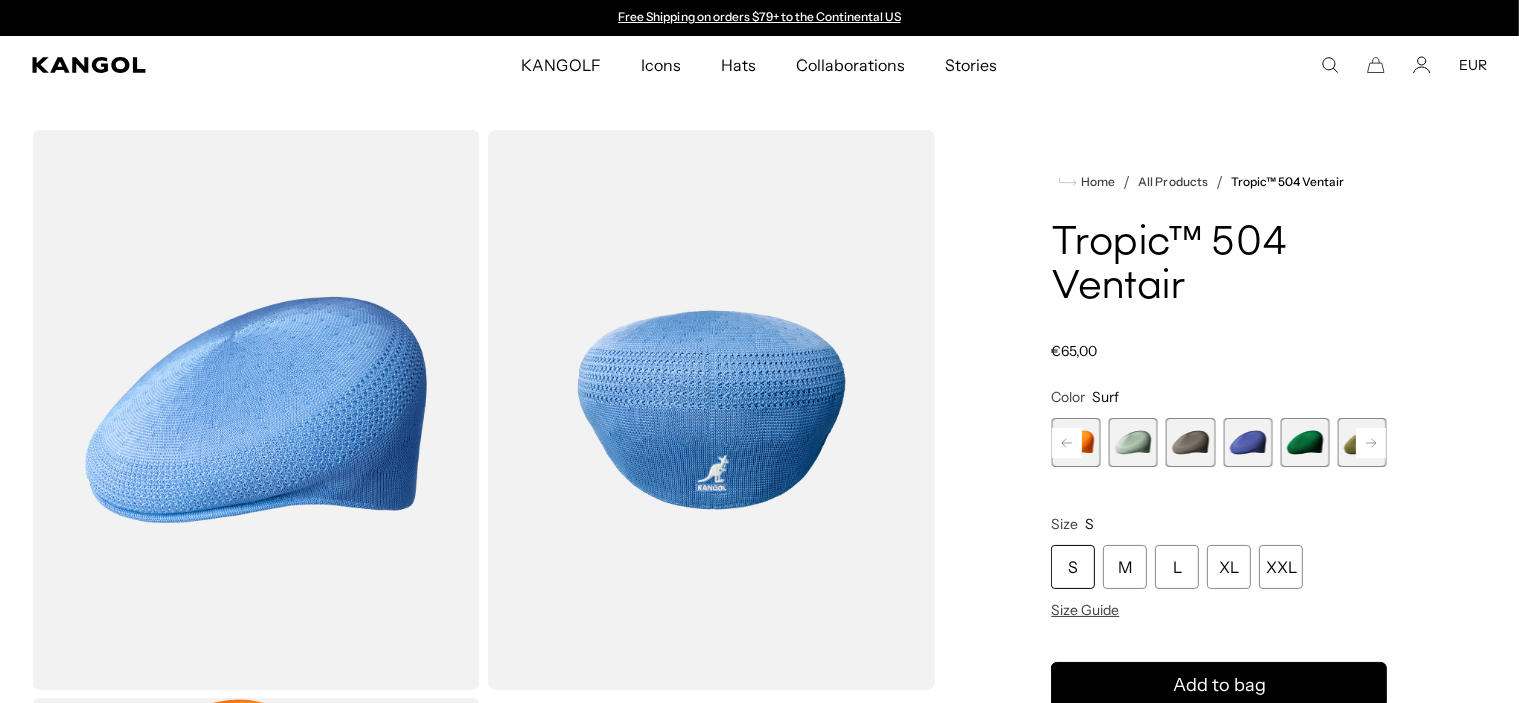 click 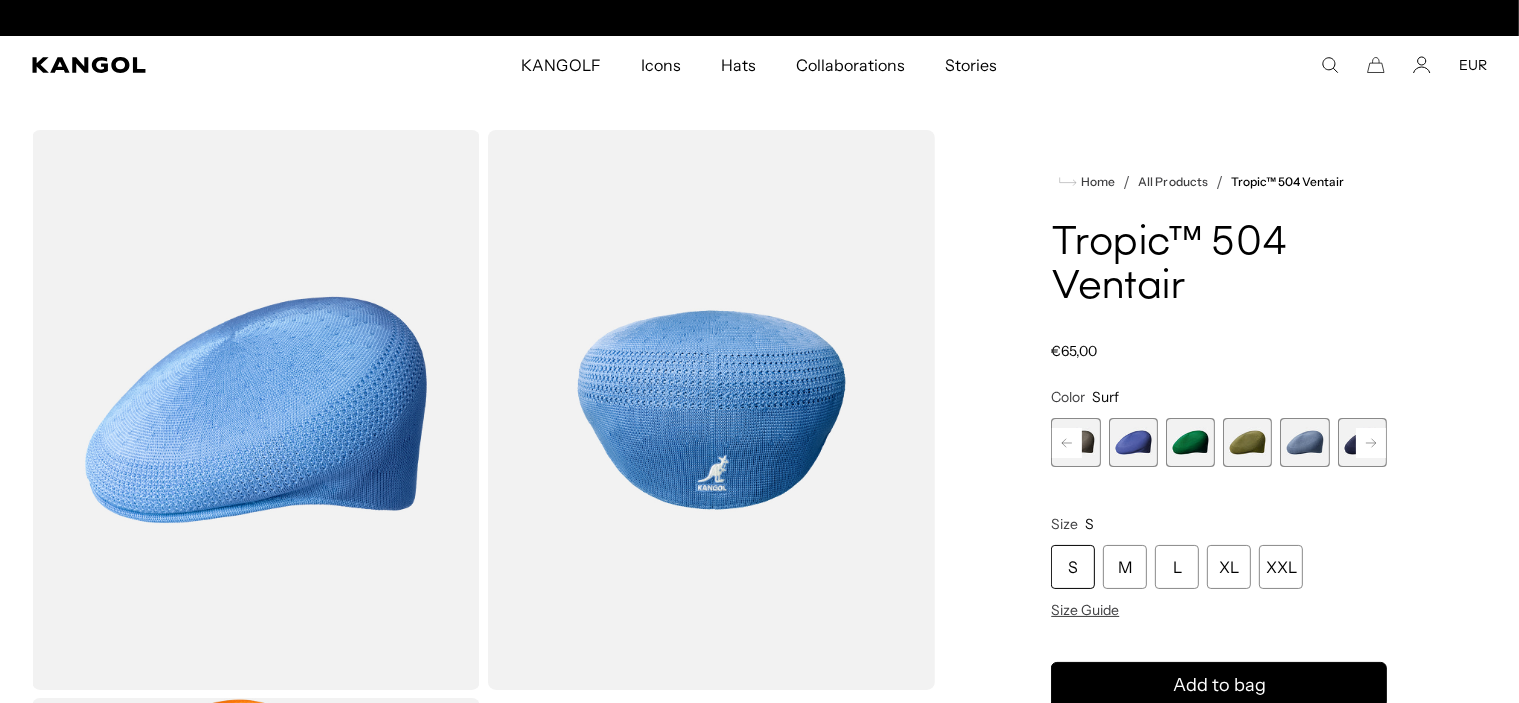 click 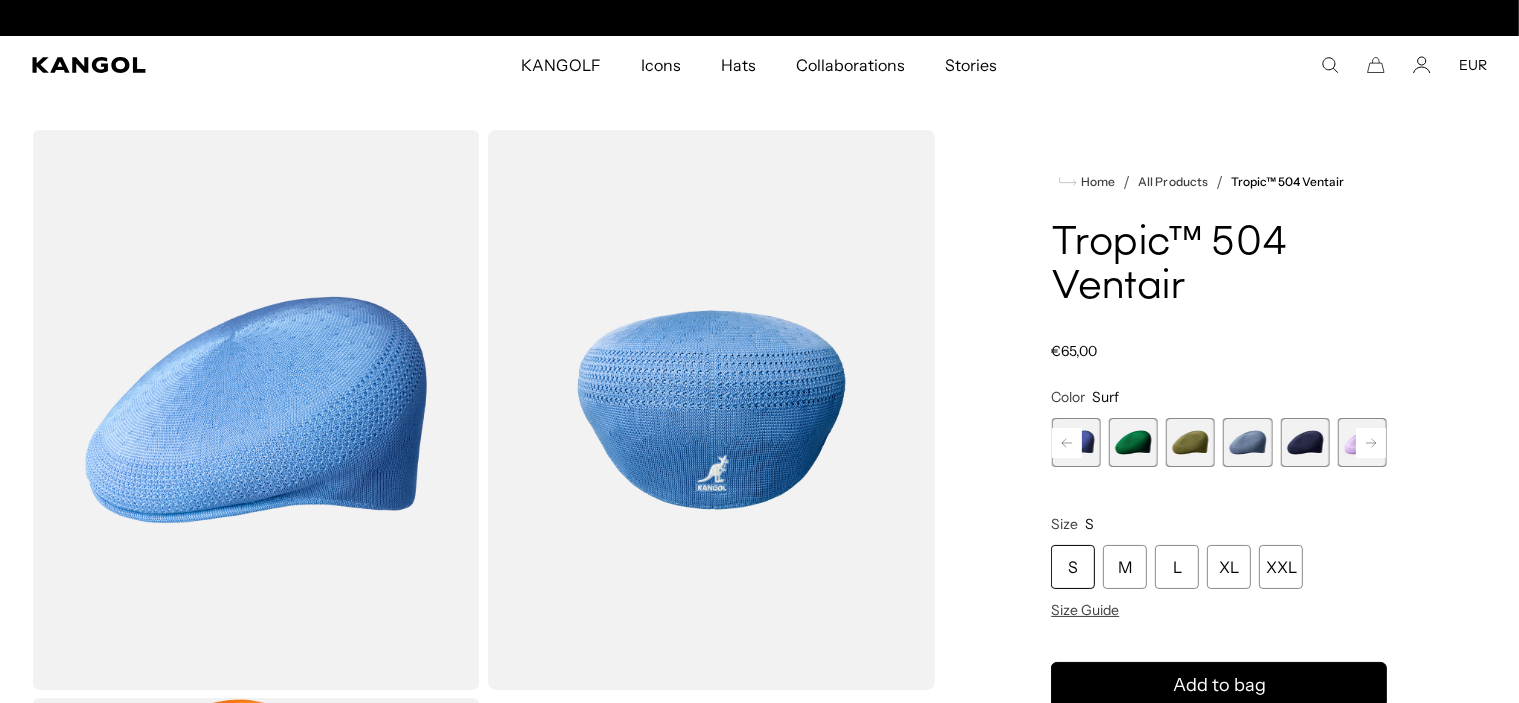 scroll, scrollTop: 0, scrollLeft: 412, axis: horizontal 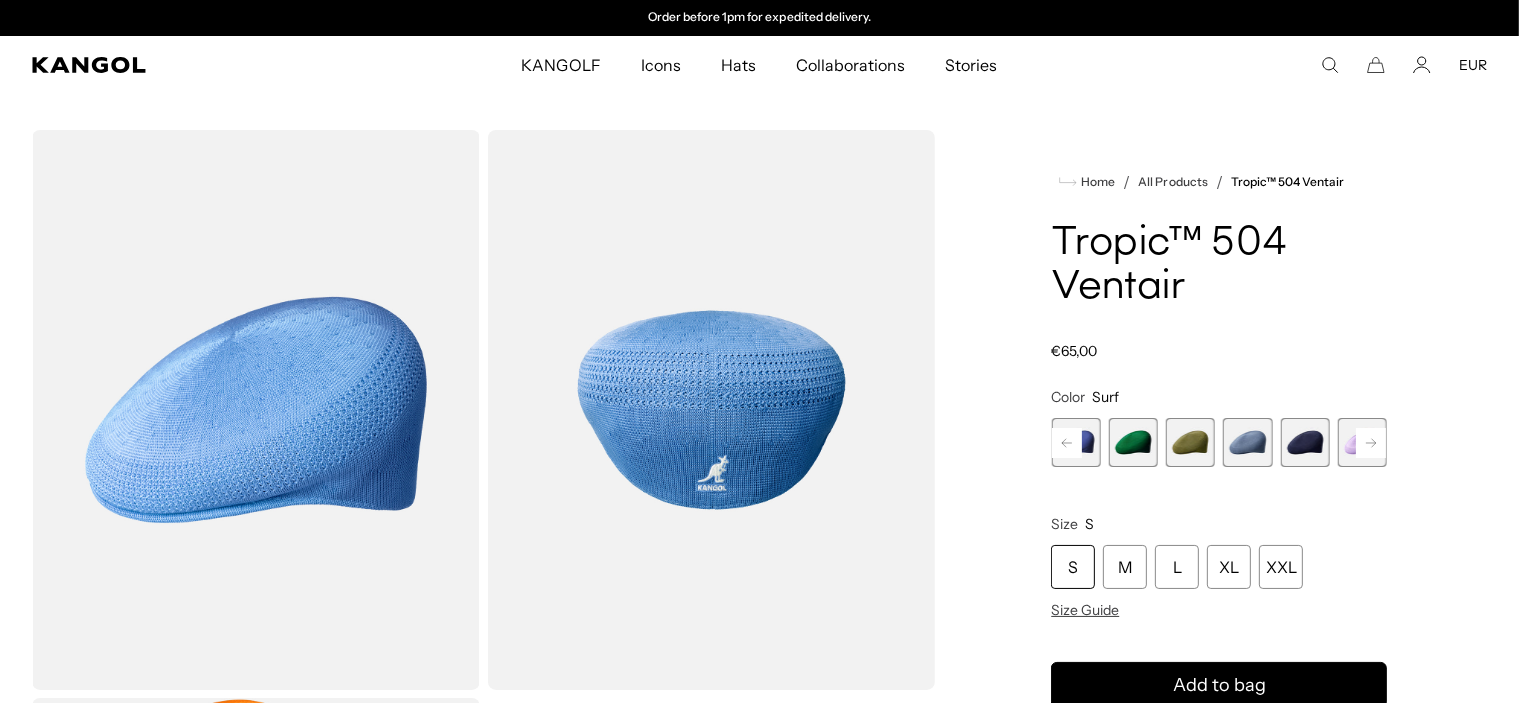 click 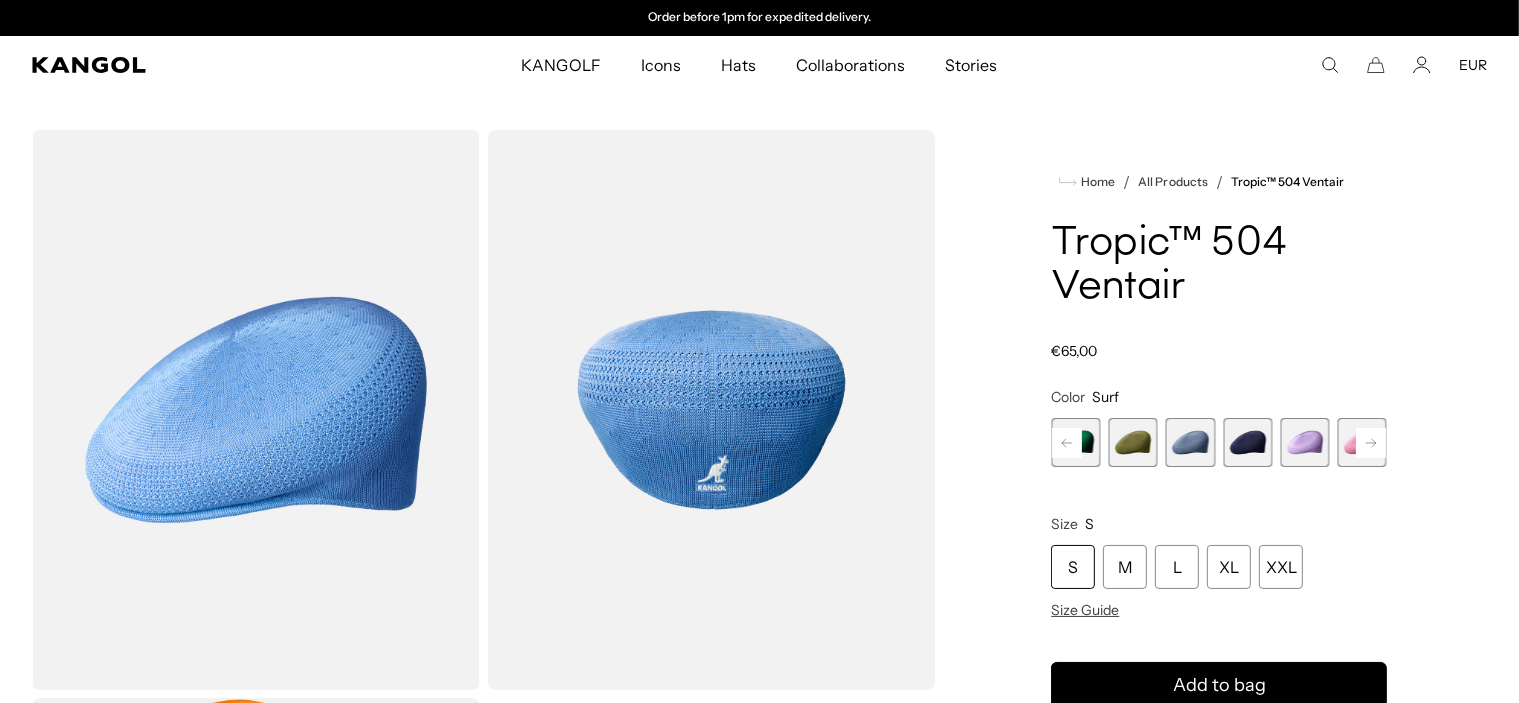 click 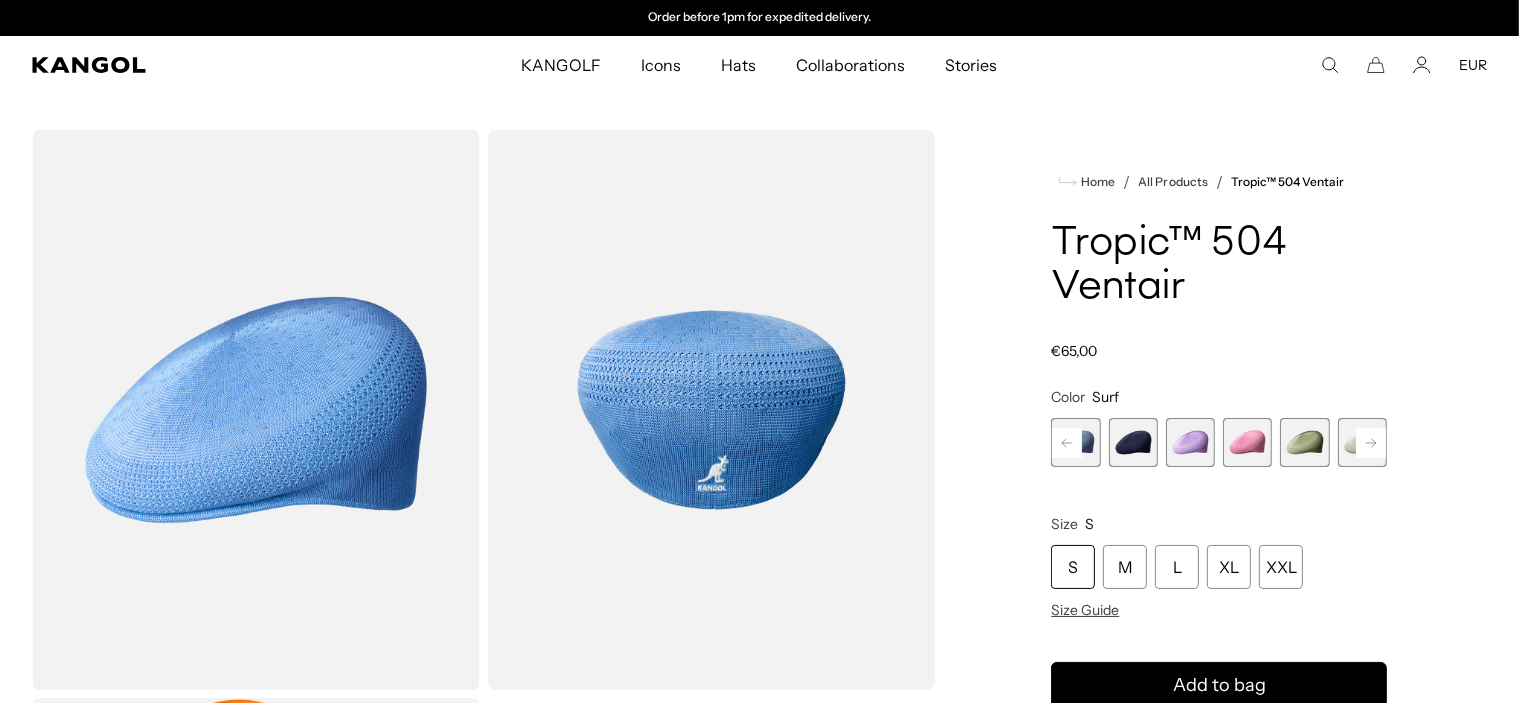 click 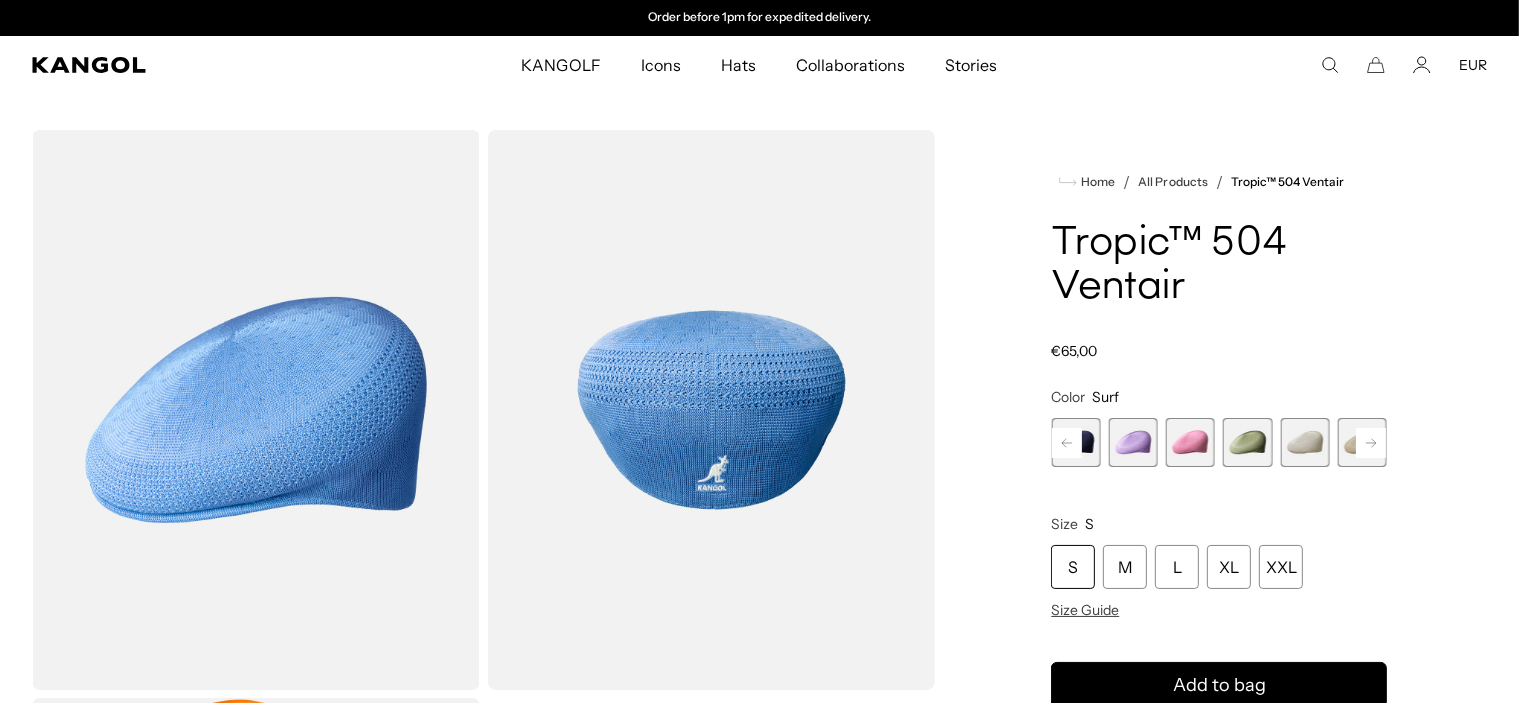 click 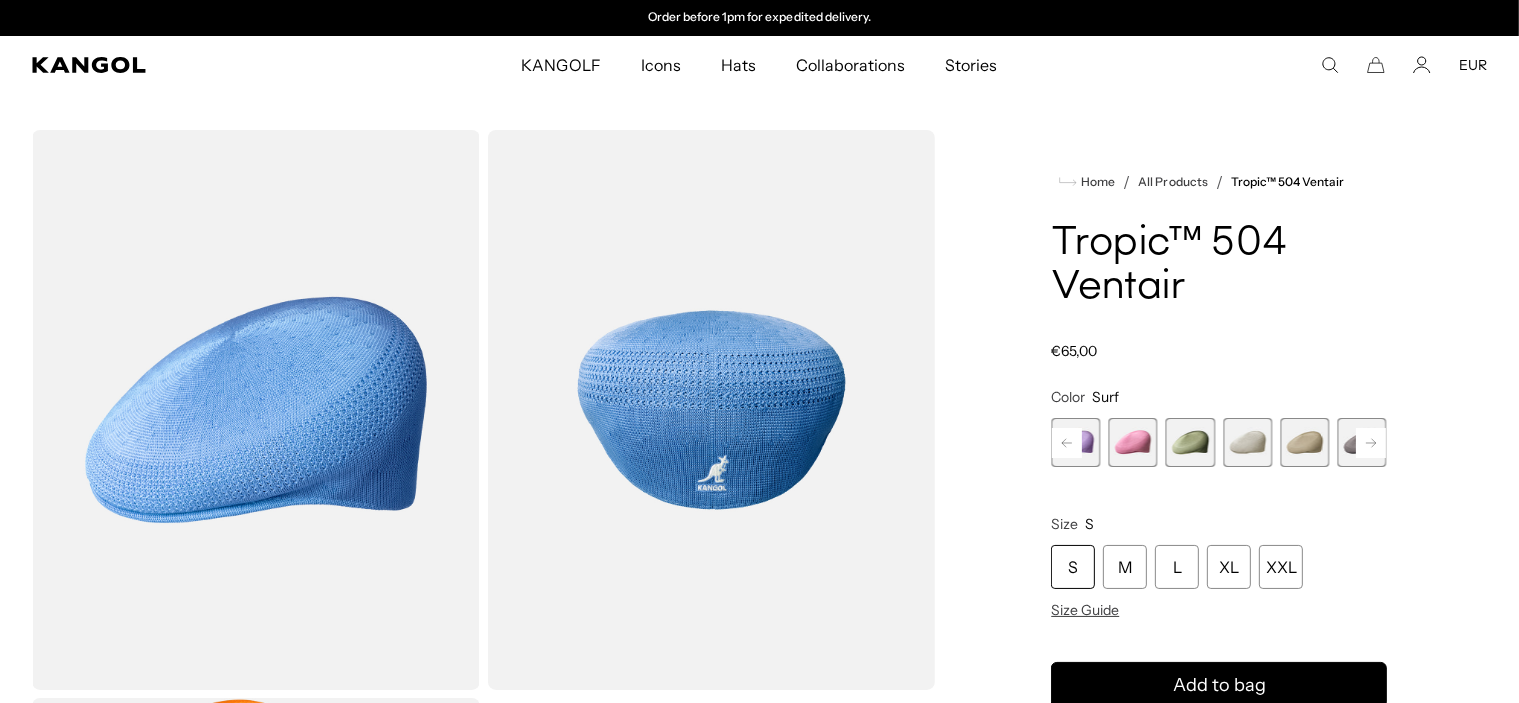 click 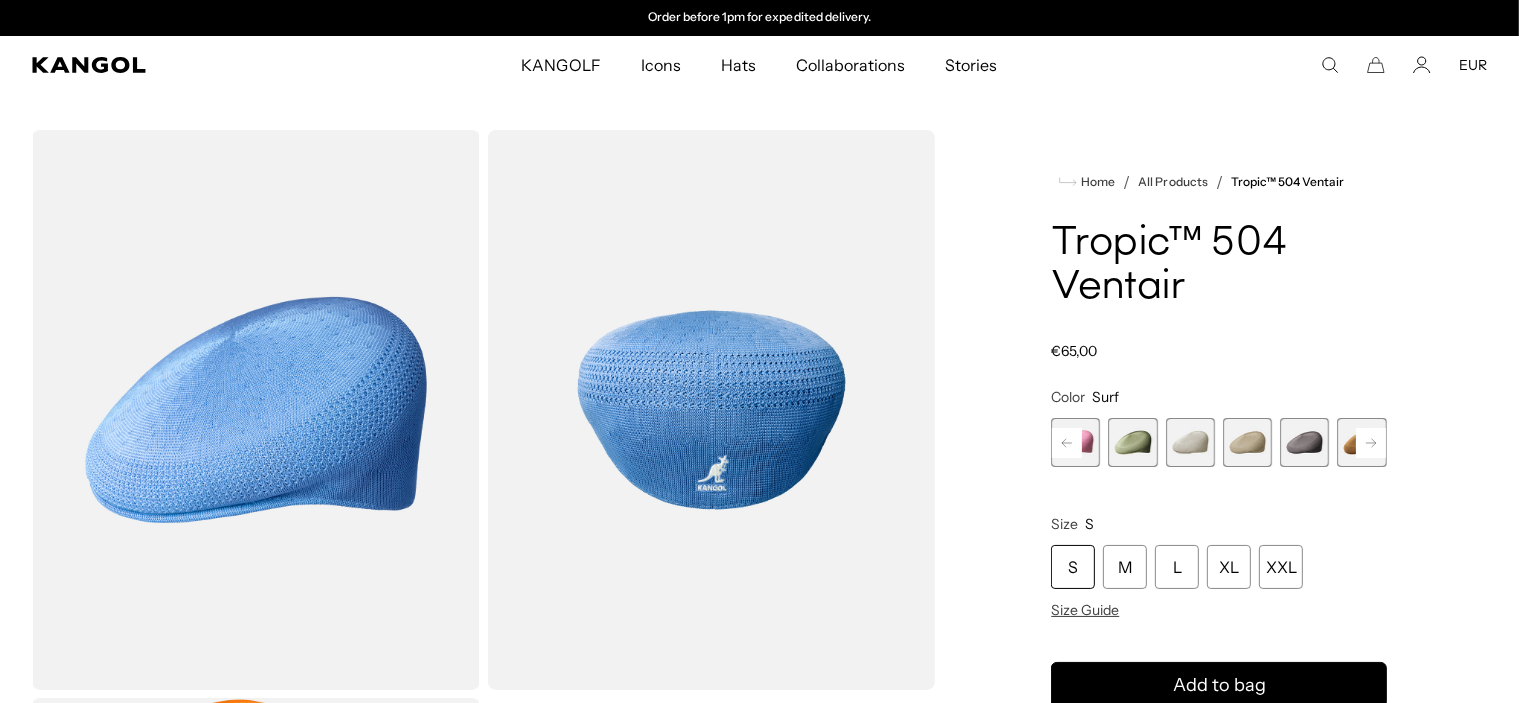 click 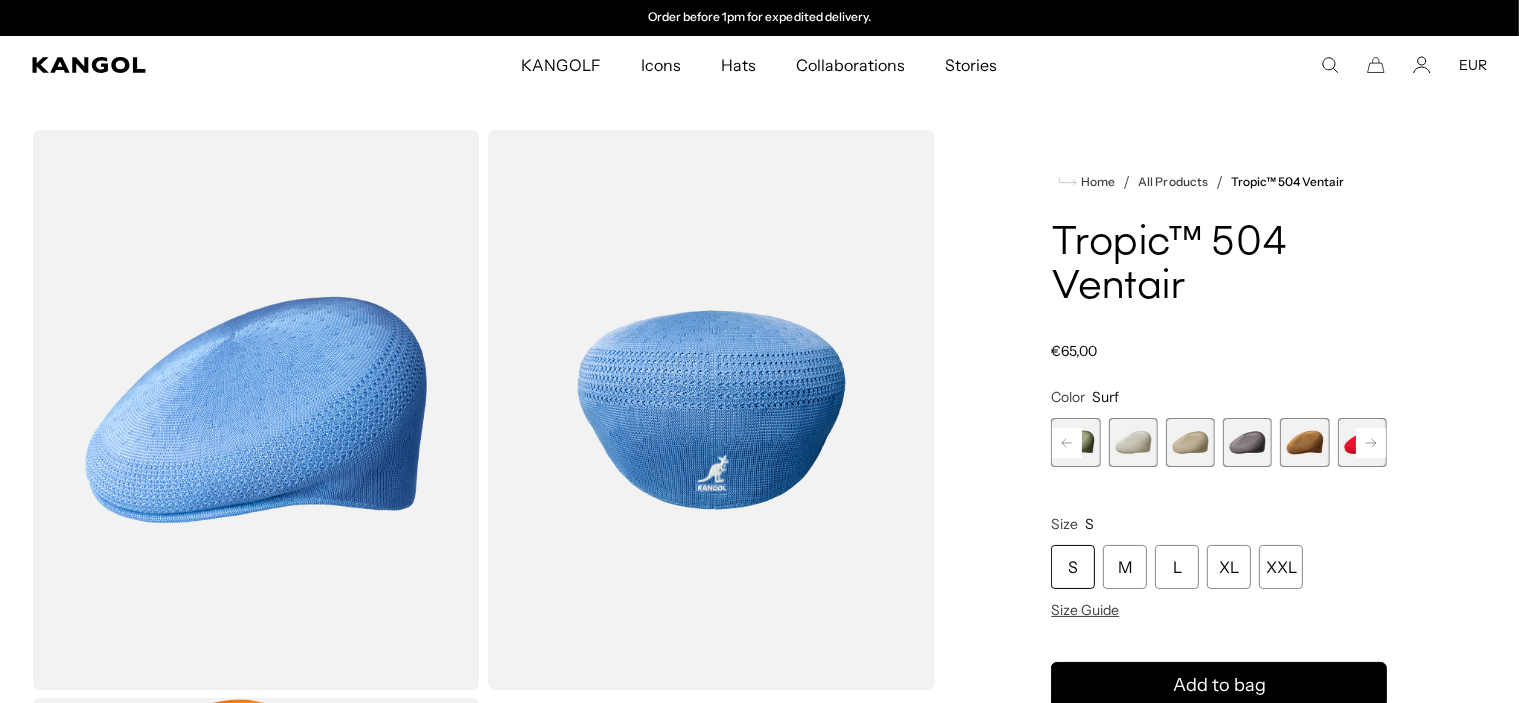 click 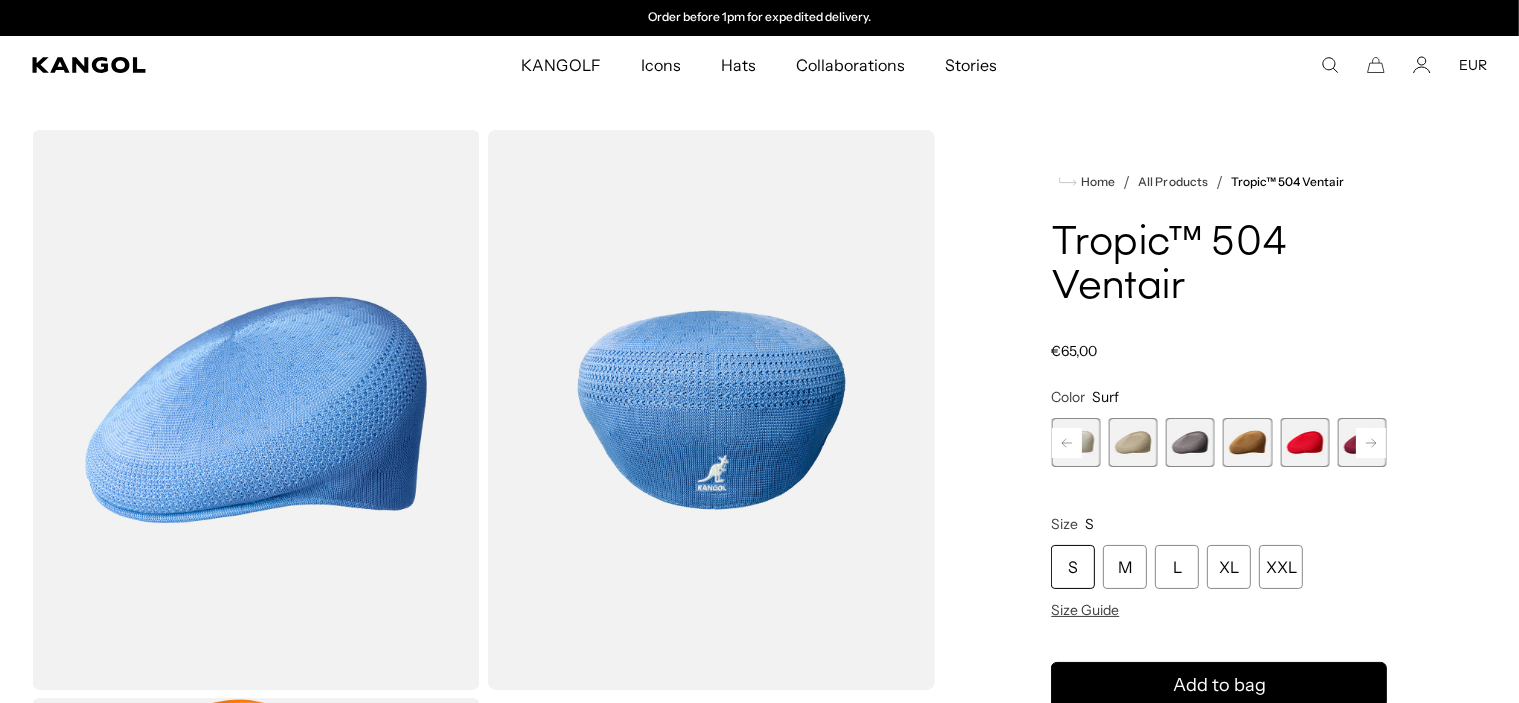 click 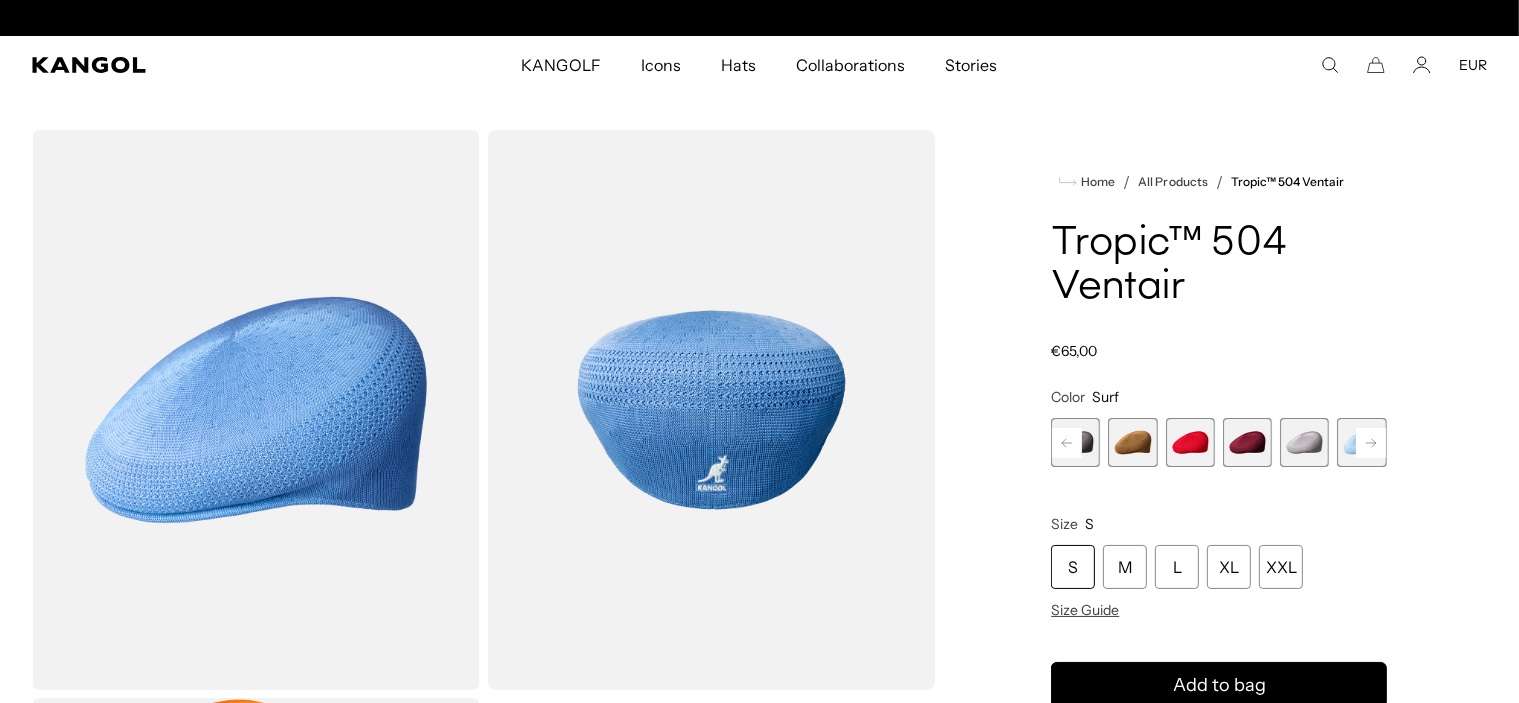 click 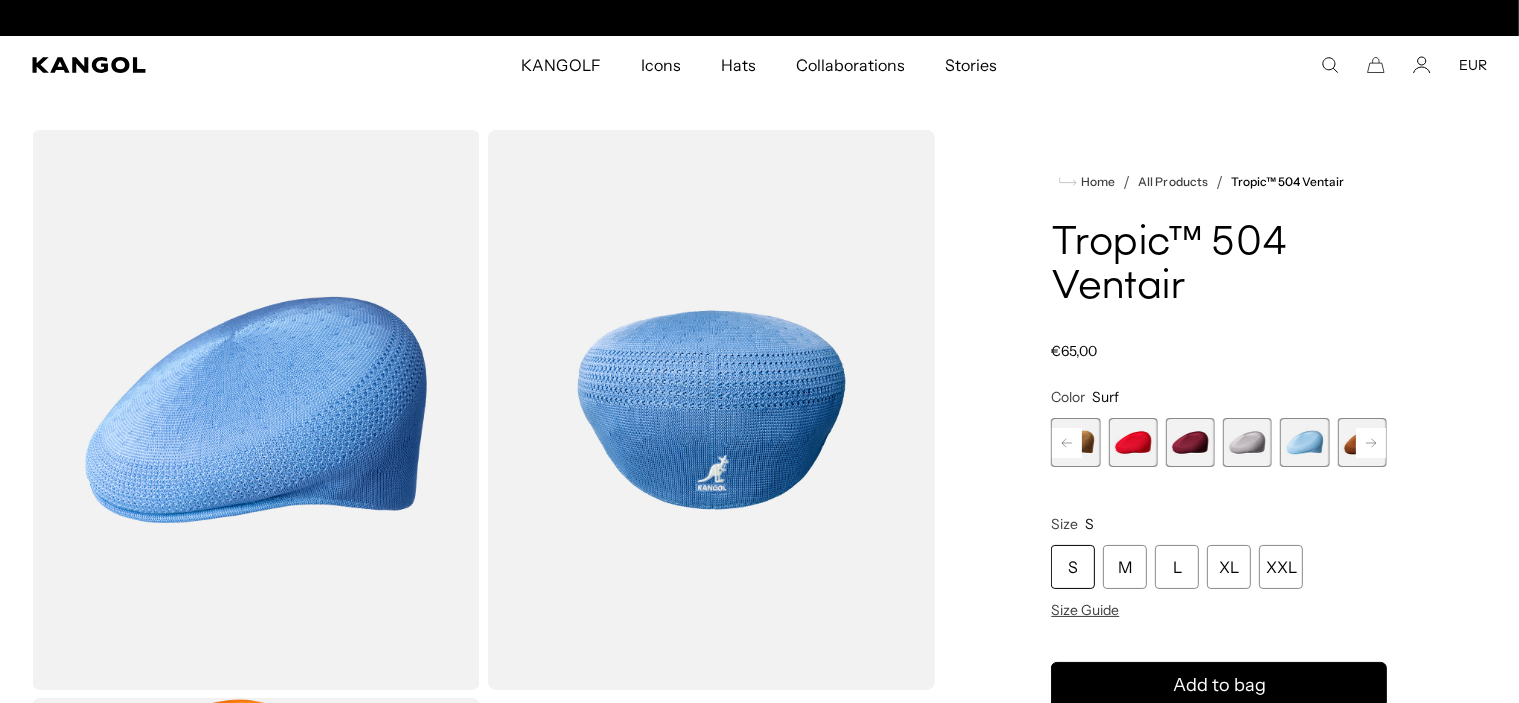 scroll, scrollTop: 0, scrollLeft: 0, axis: both 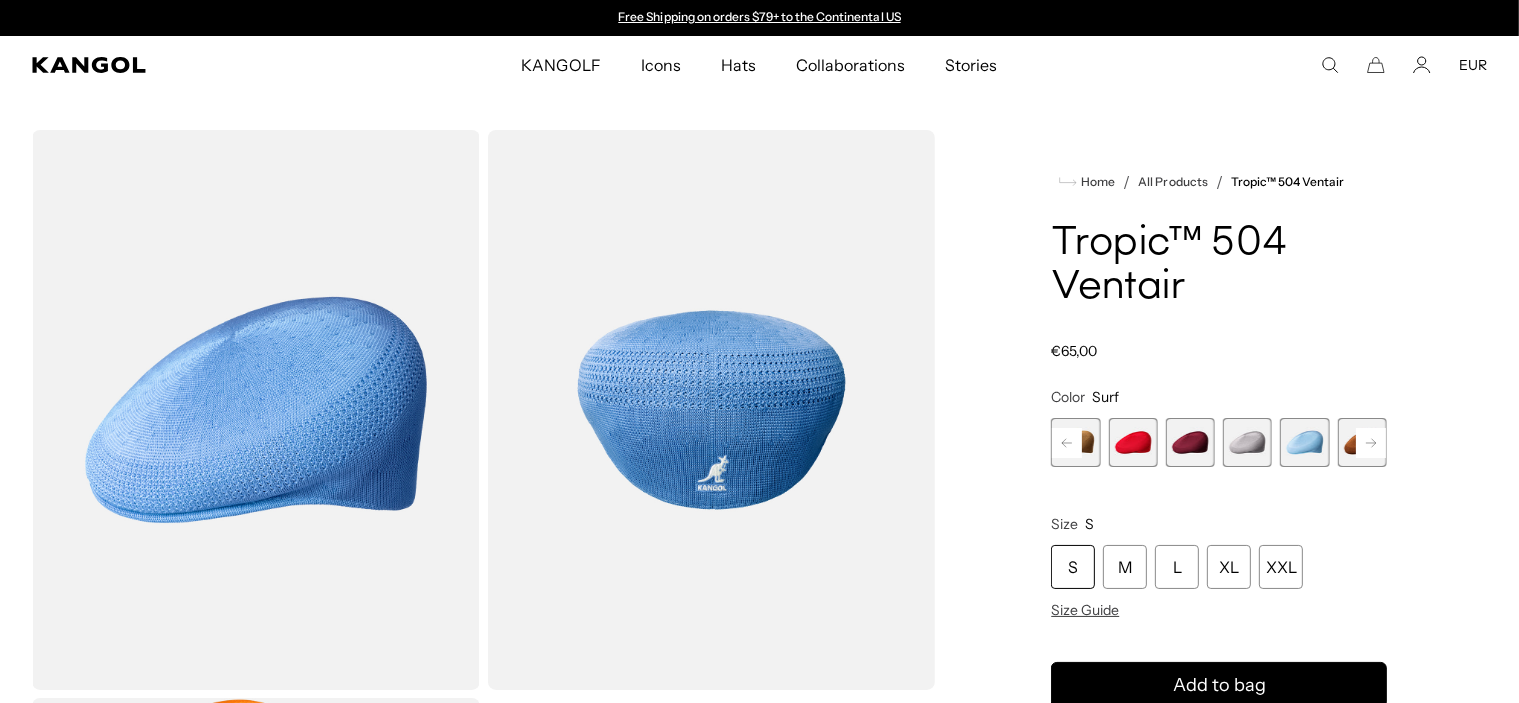 click 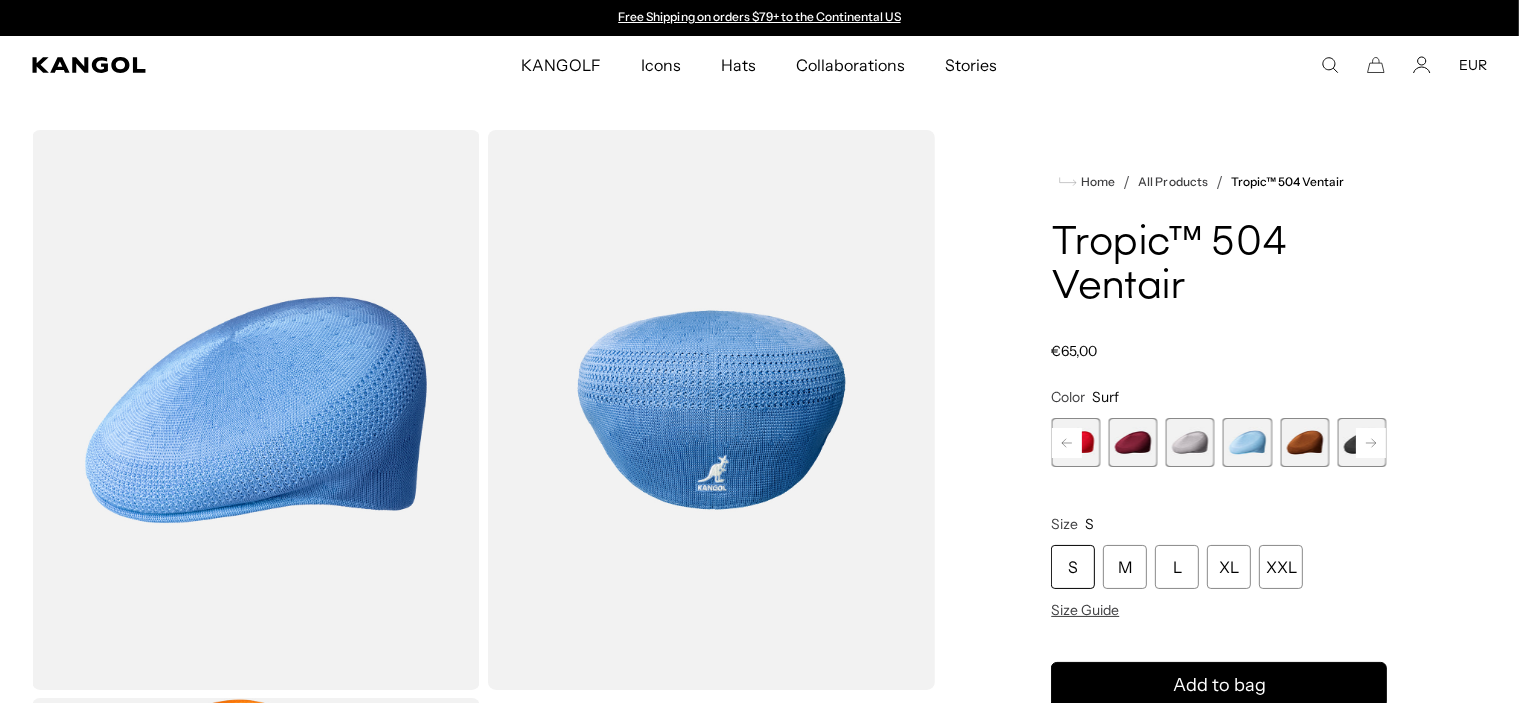 click 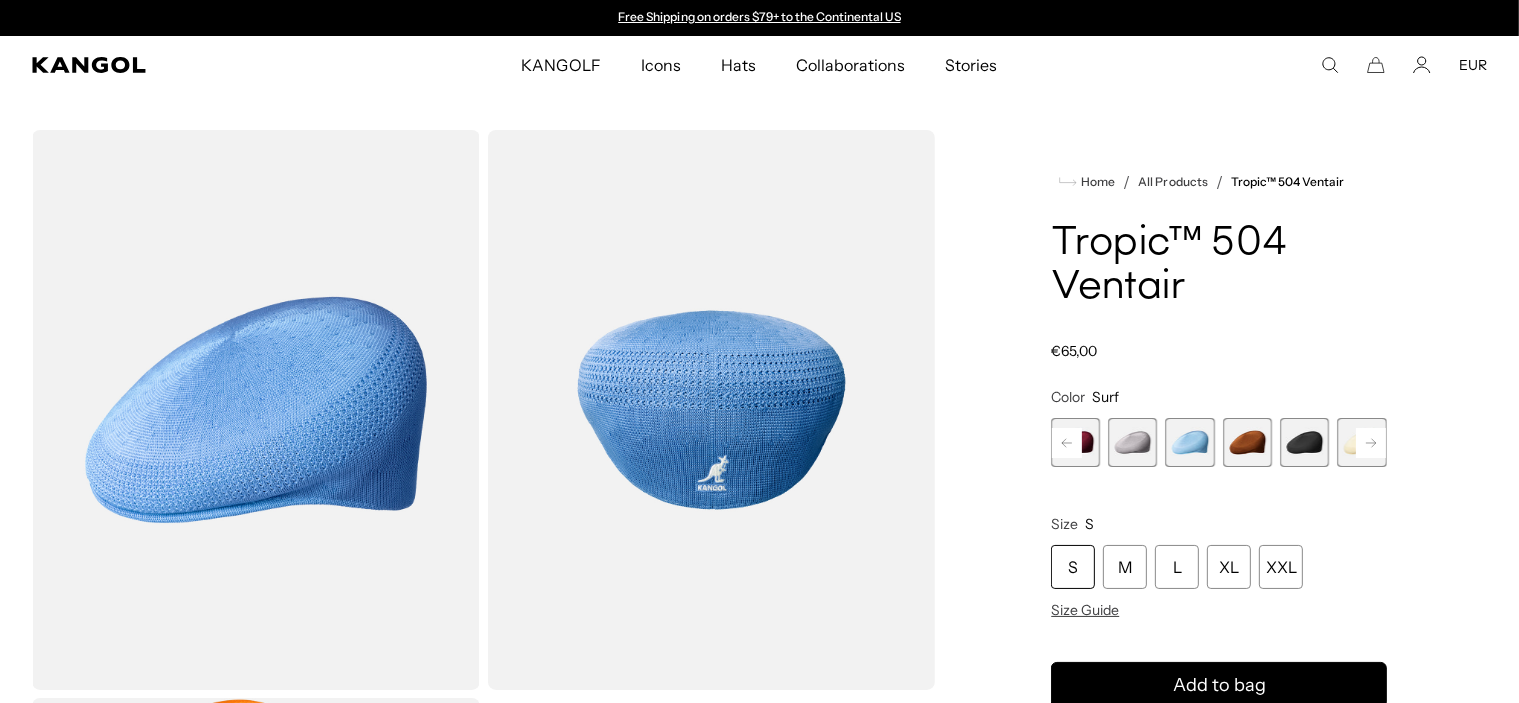 click 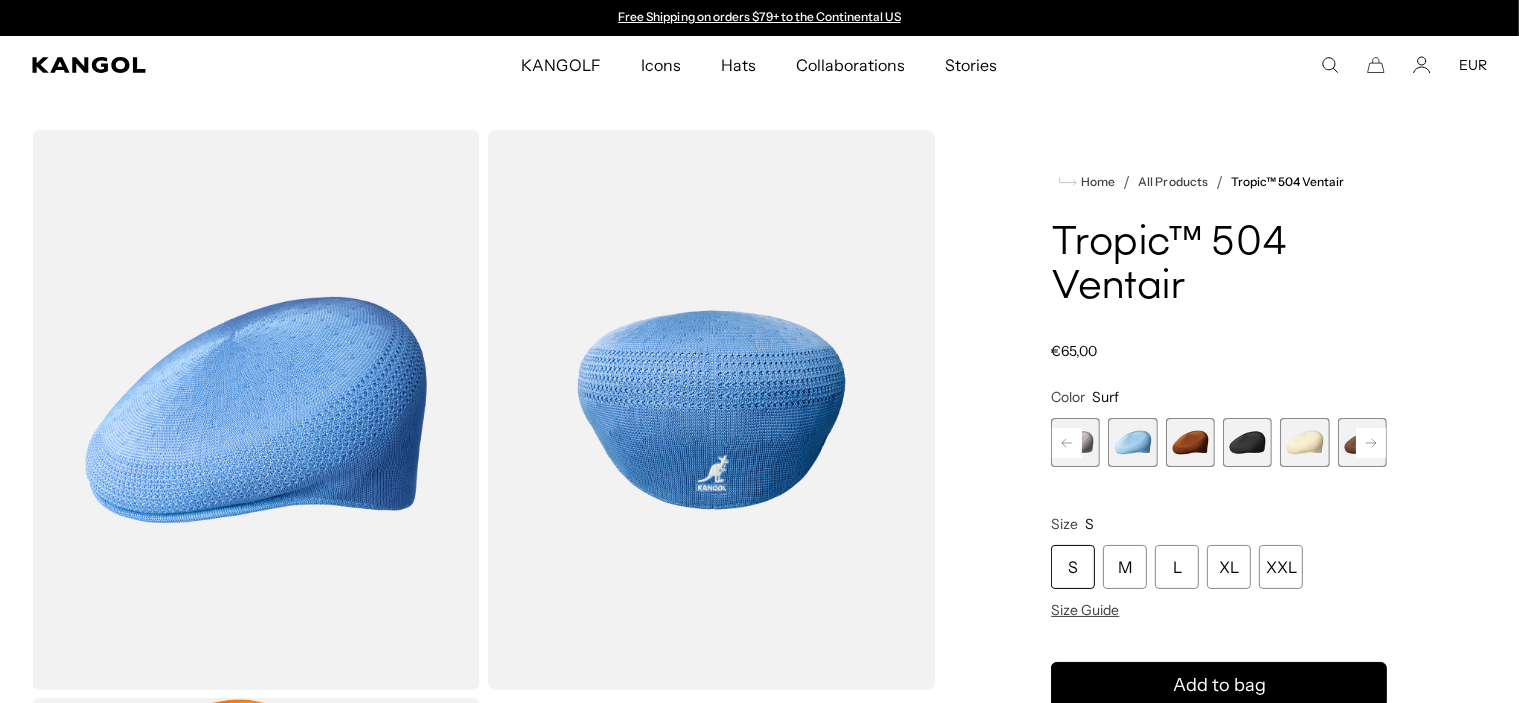 click 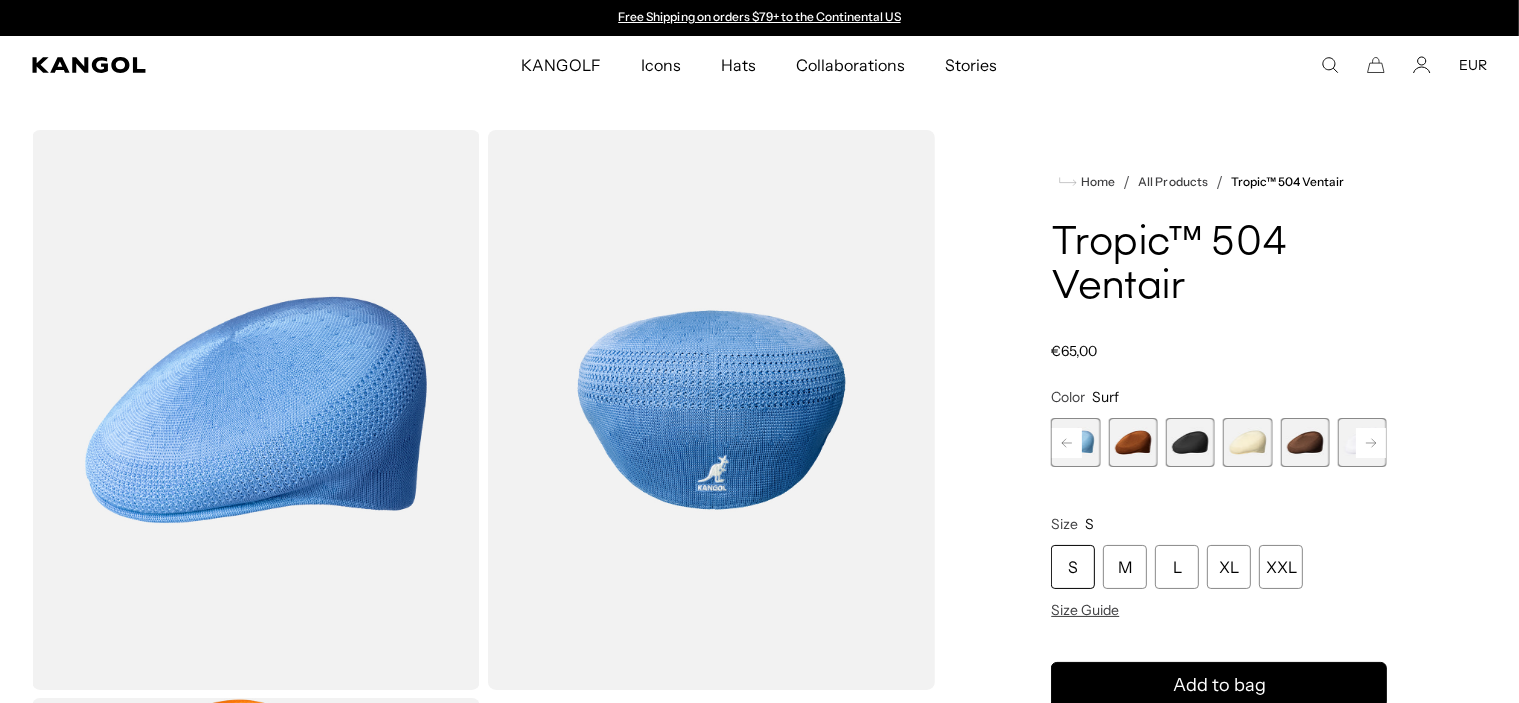 click at bounding box center [1190, 442] 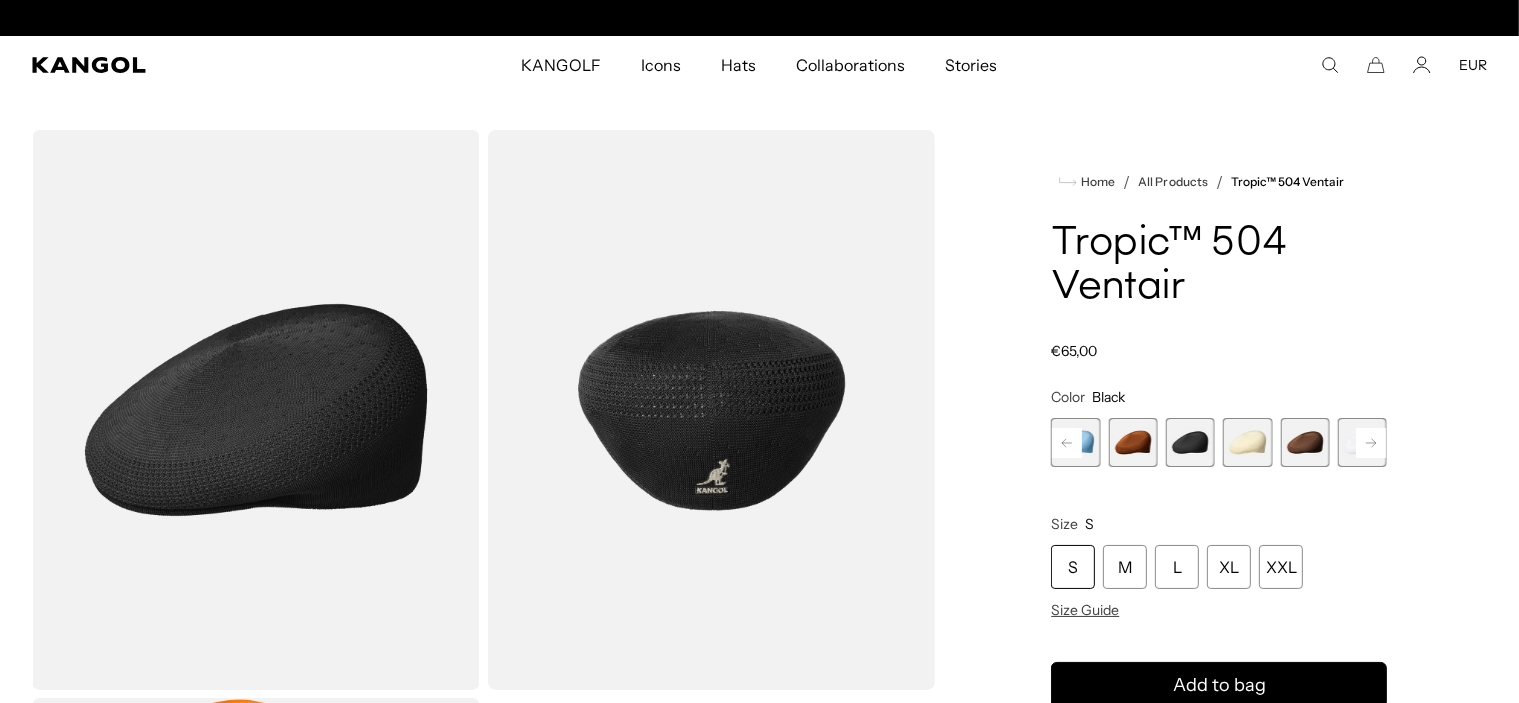 scroll, scrollTop: 0, scrollLeft: 412, axis: horizontal 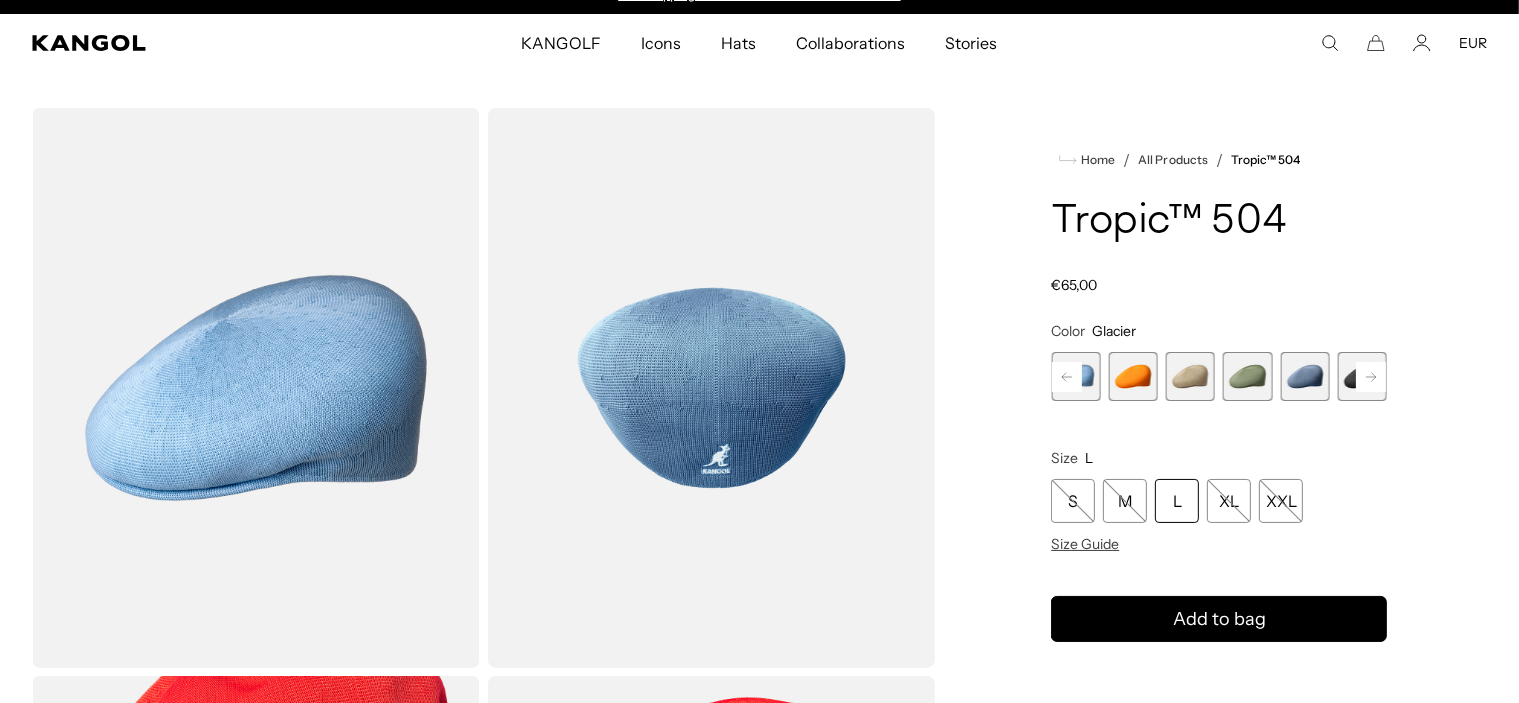 click 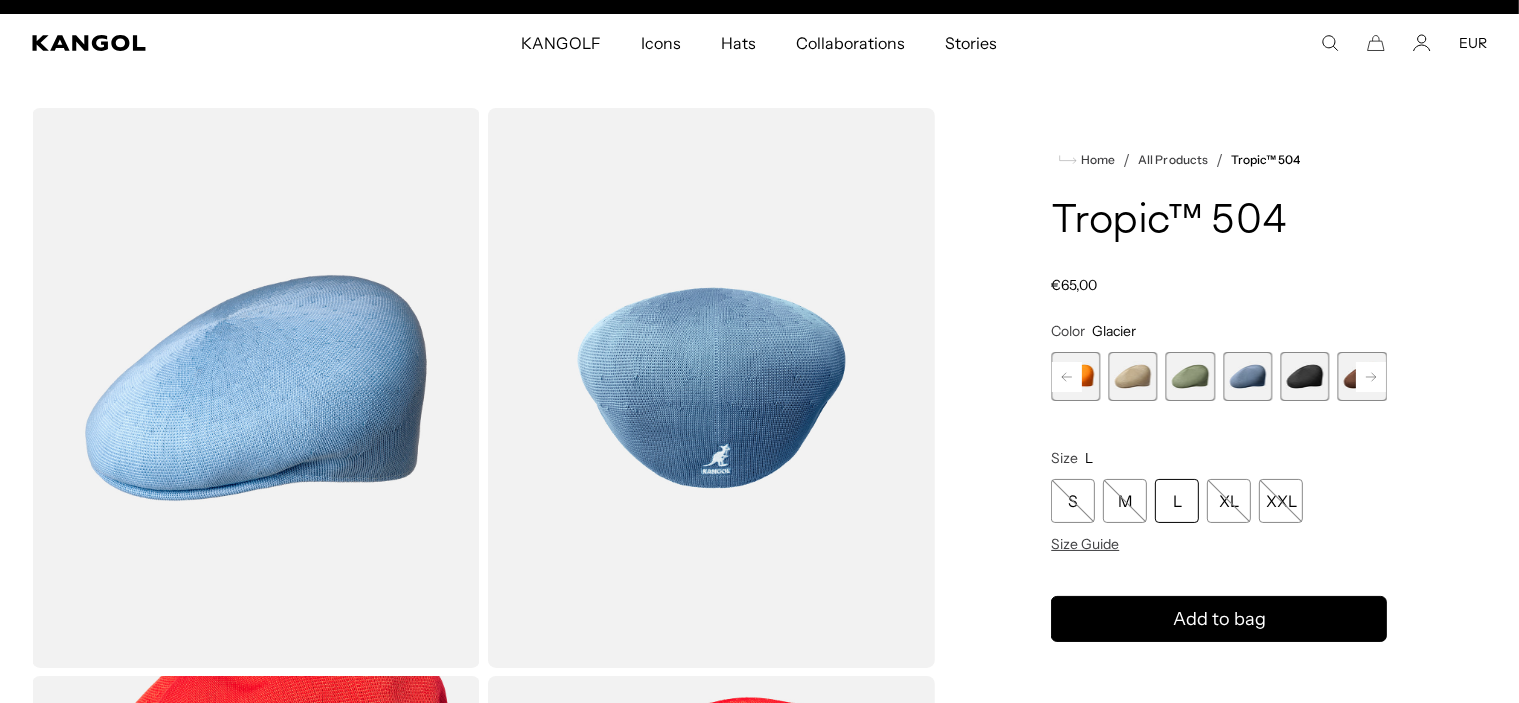 scroll, scrollTop: 0, scrollLeft: 412, axis: horizontal 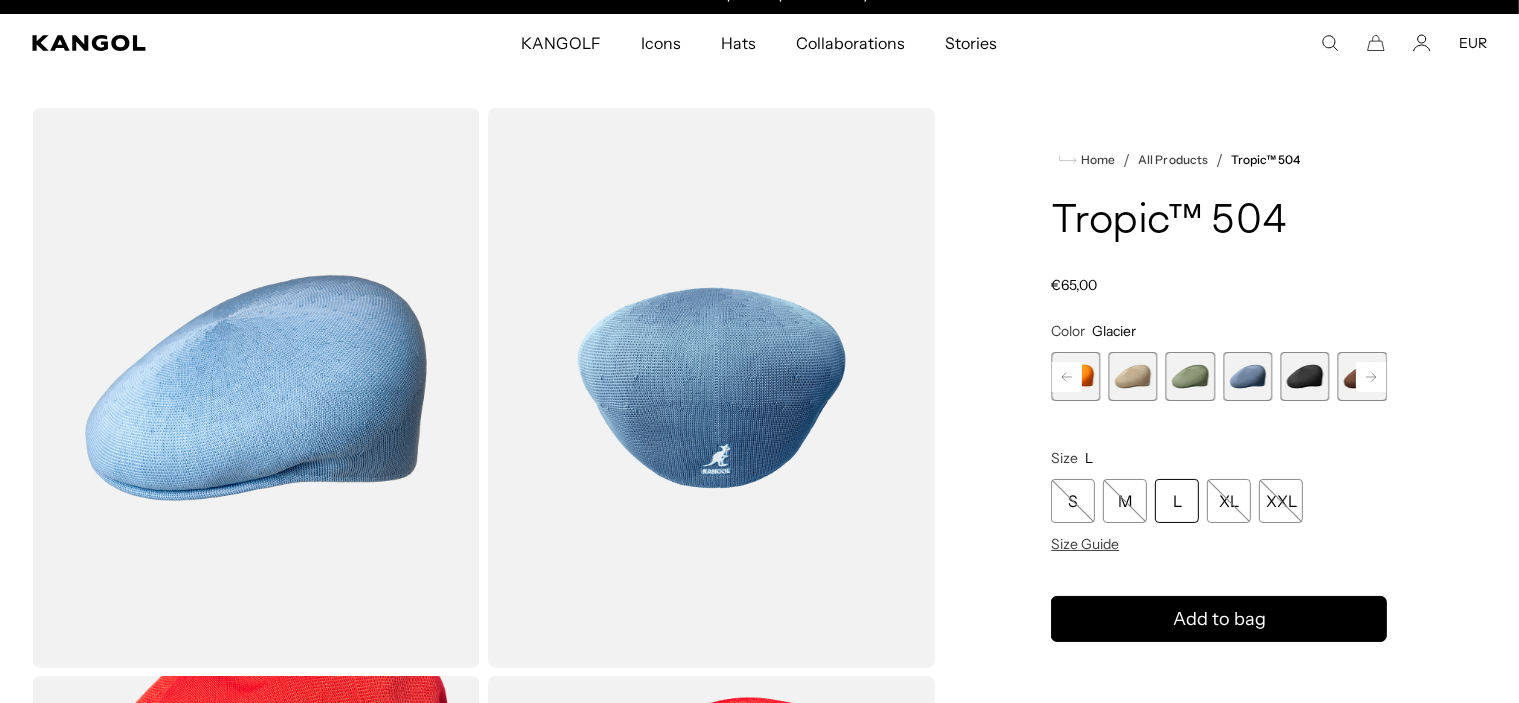click 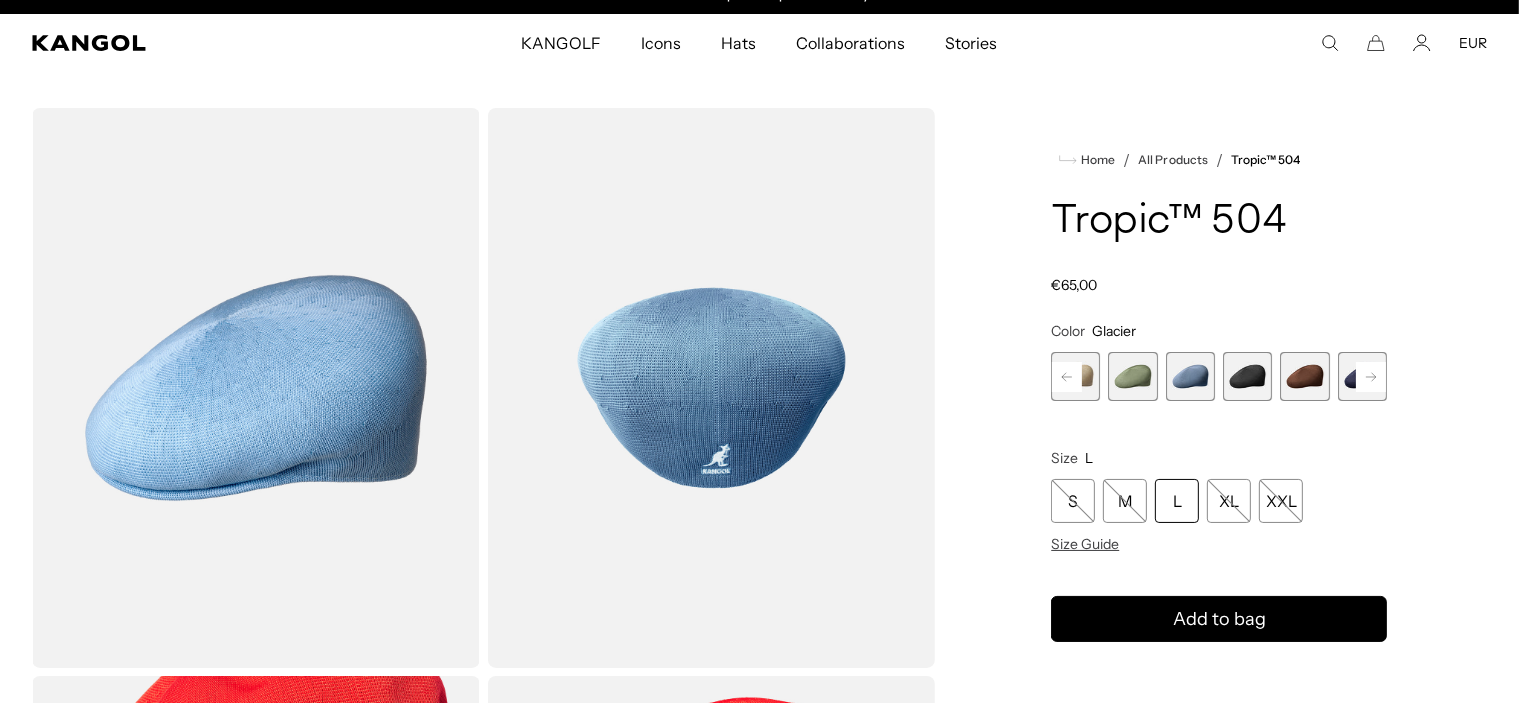 click at bounding box center (1247, 376) 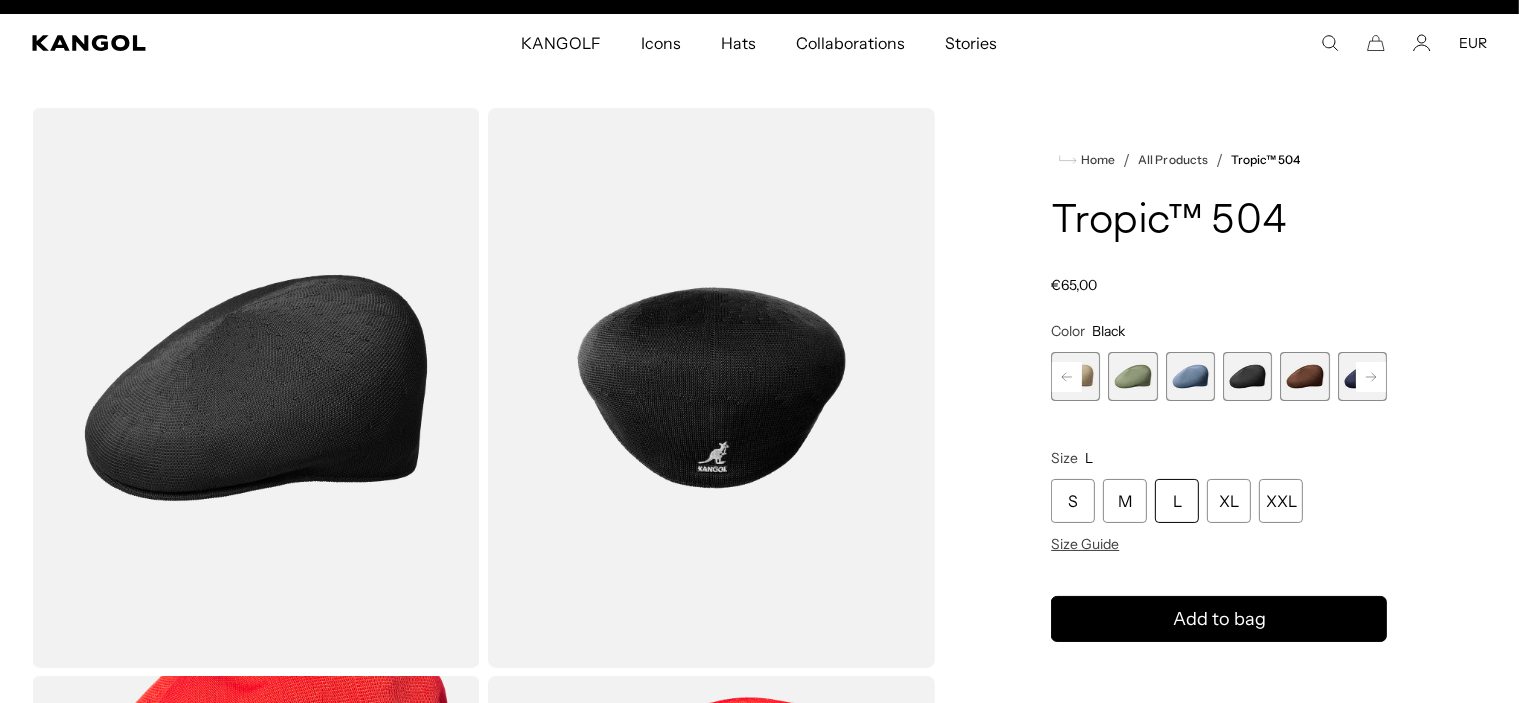 scroll, scrollTop: 0, scrollLeft: 0, axis: both 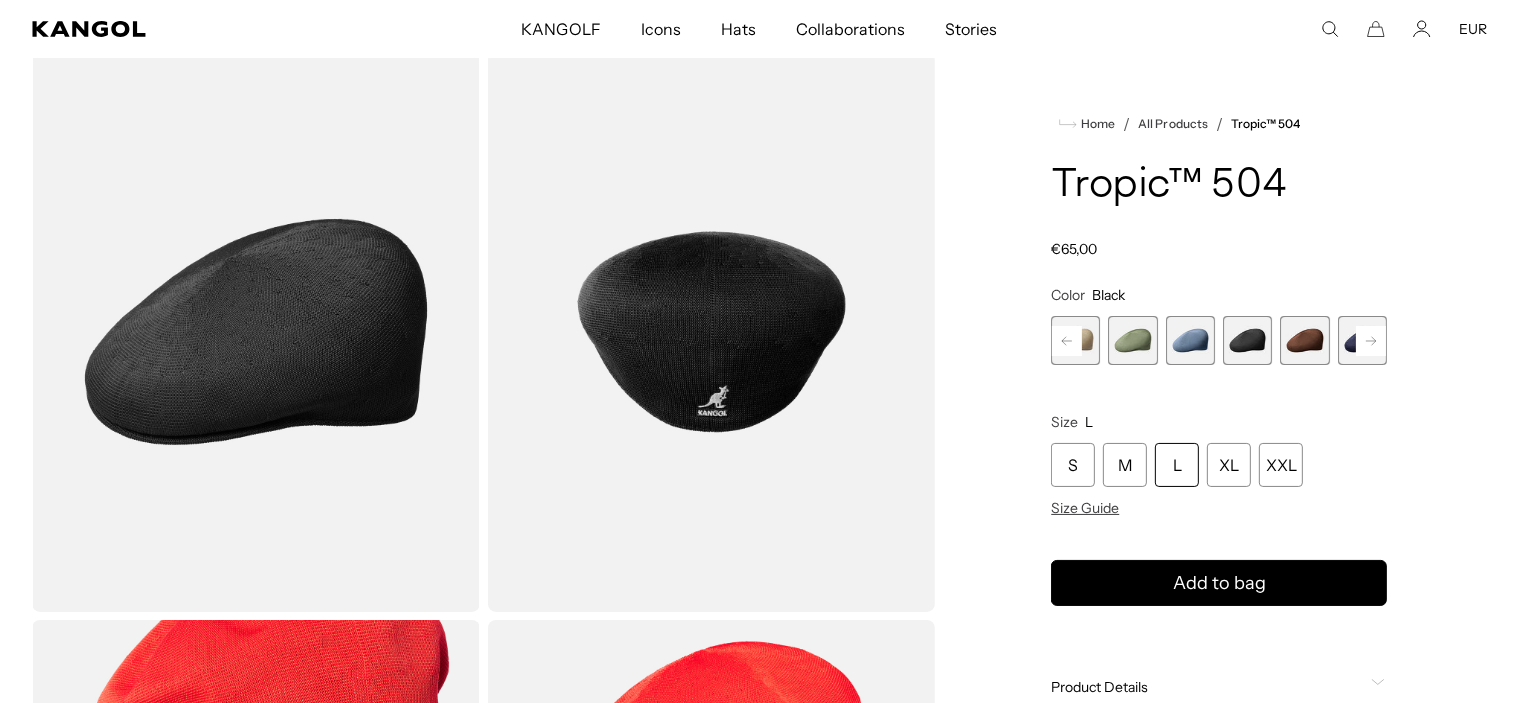 click on "L" at bounding box center (1177, 465) 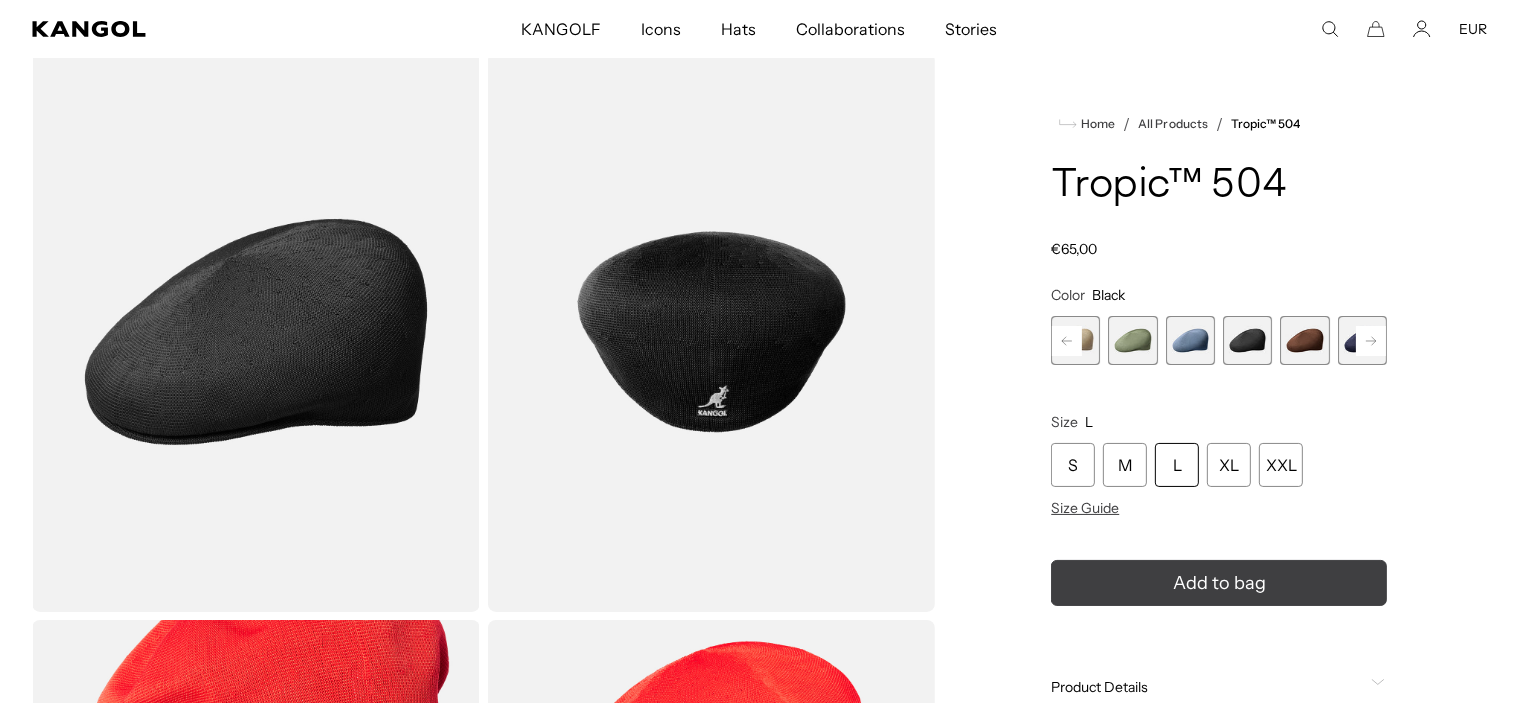 click on "Add to bag" at bounding box center (1219, 583) 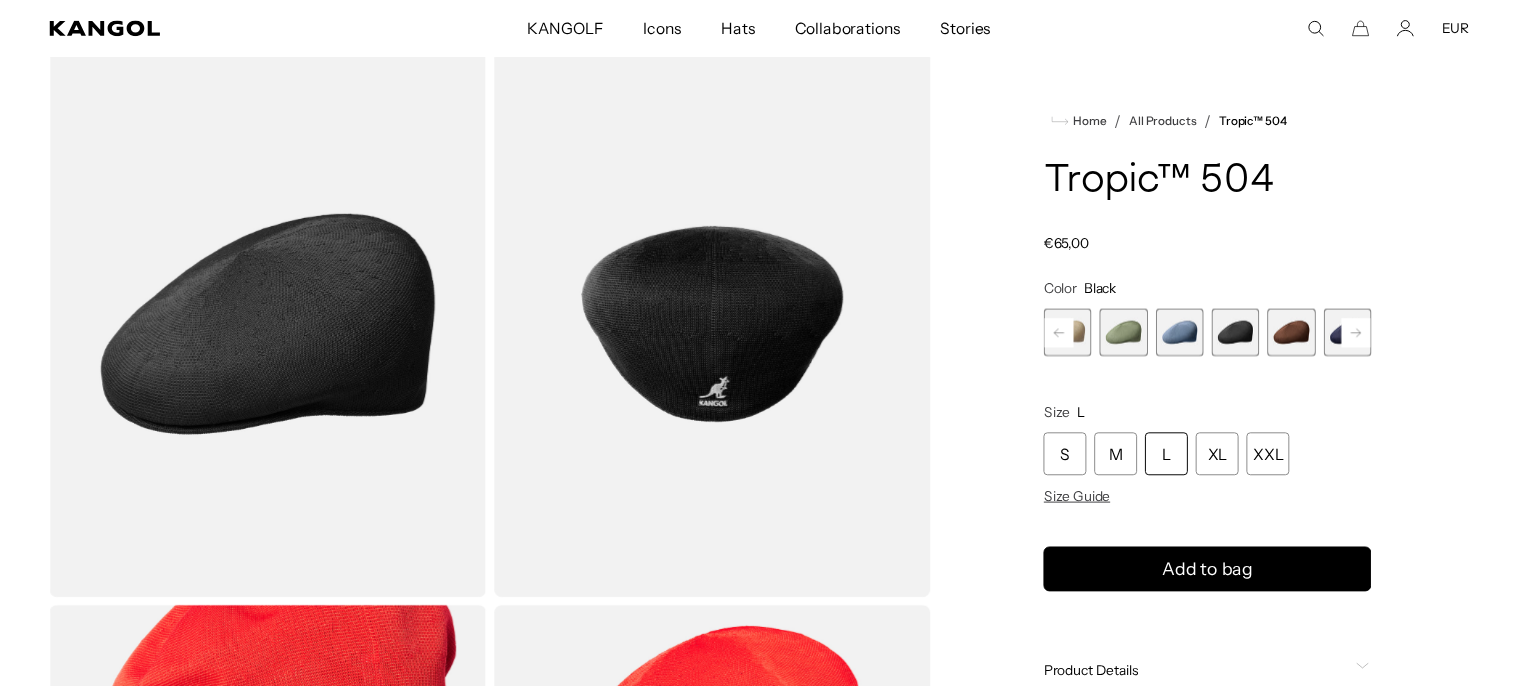 scroll, scrollTop: 0, scrollLeft: 0, axis: both 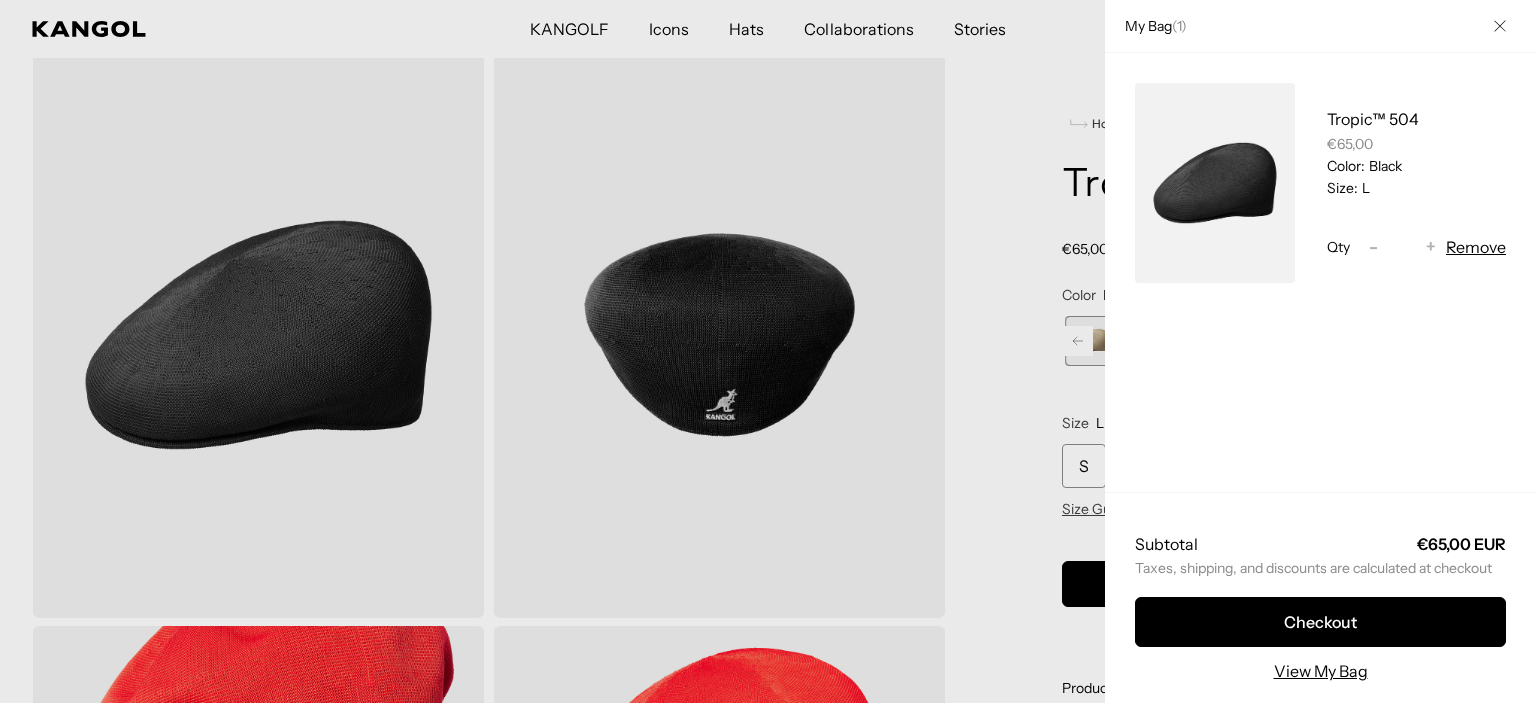 click at bounding box center [1500, 26] 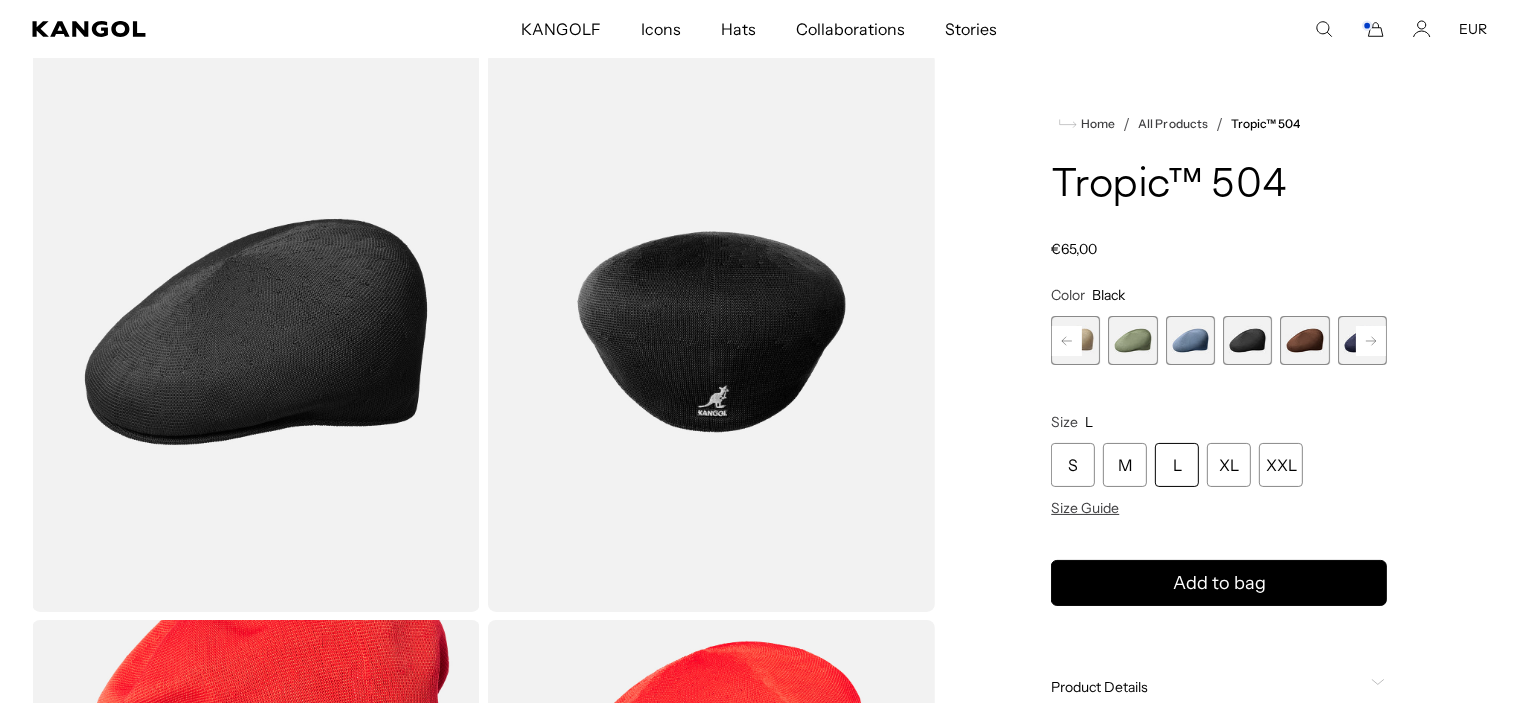 click on "EUR" at bounding box center [1473, 29] 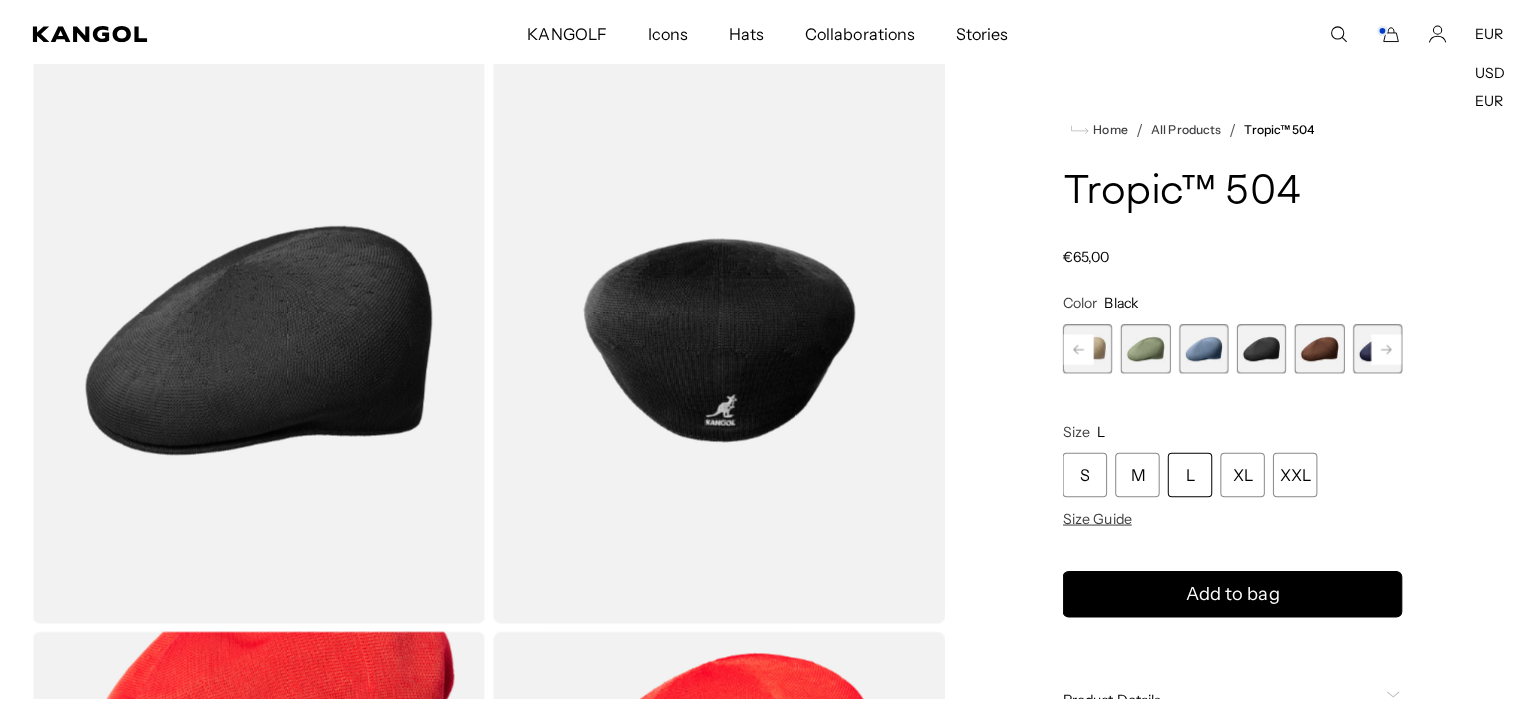 scroll, scrollTop: 0, scrollLeft: 412, axis: horizontal 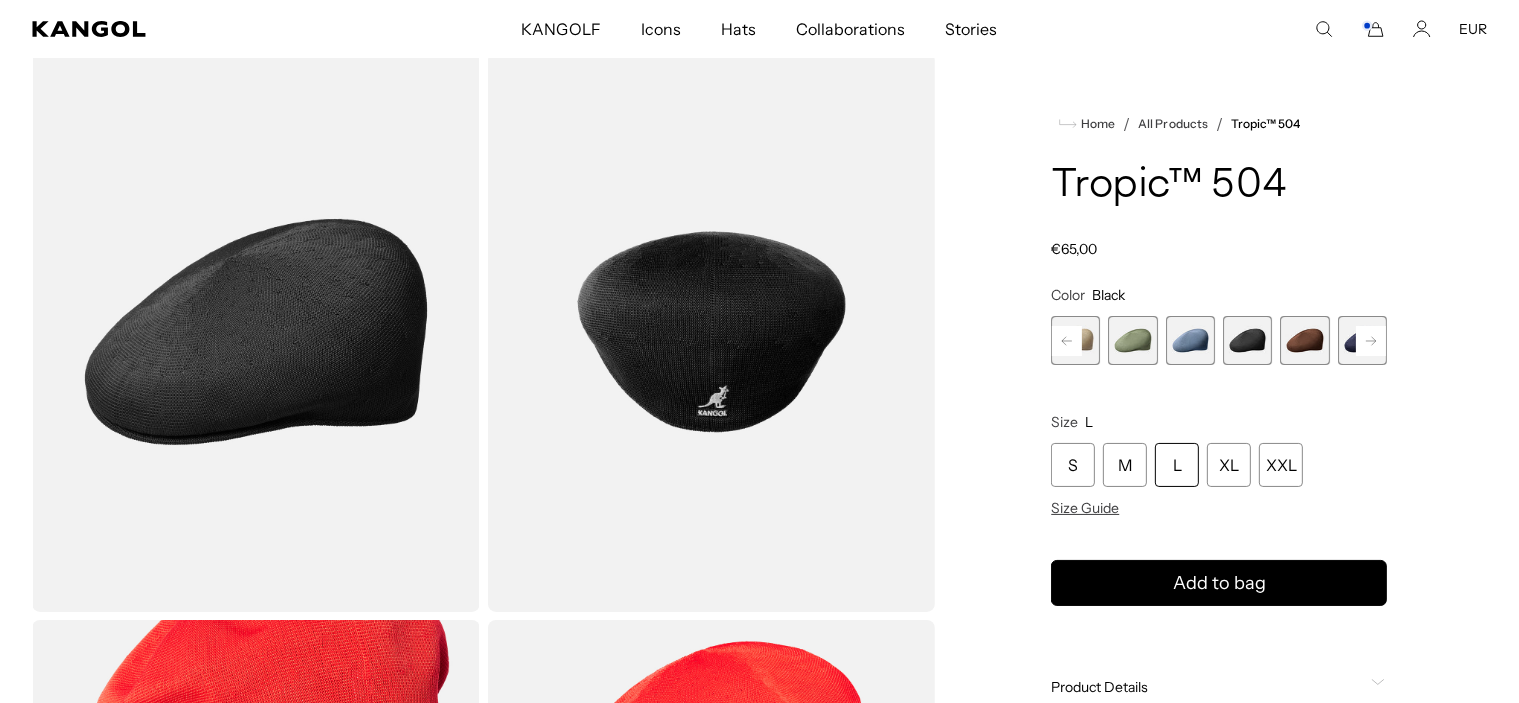 click 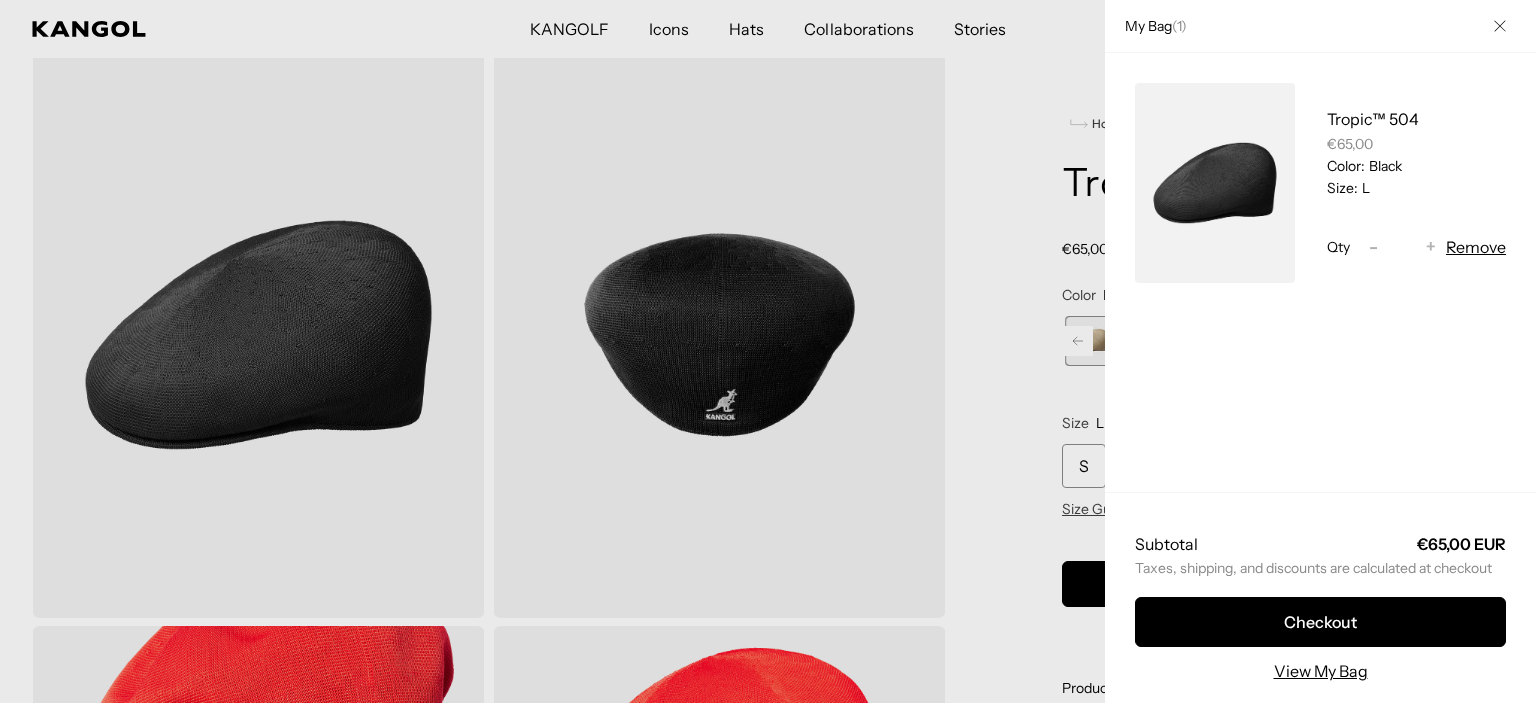 scroll, scrollTop: 0, scrollLeft: 412, axis: horizontal 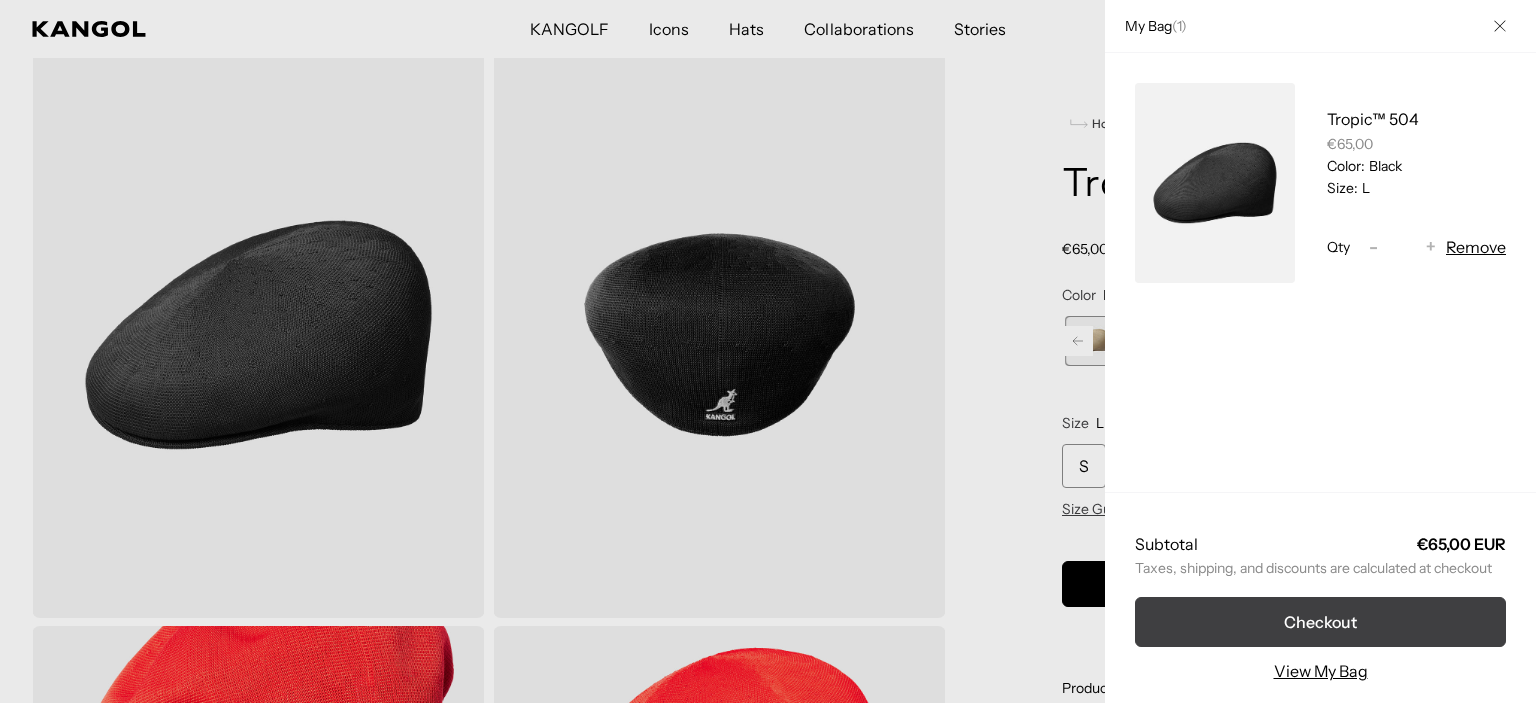 click on "Checkout" at bounding box center (1320, 622) 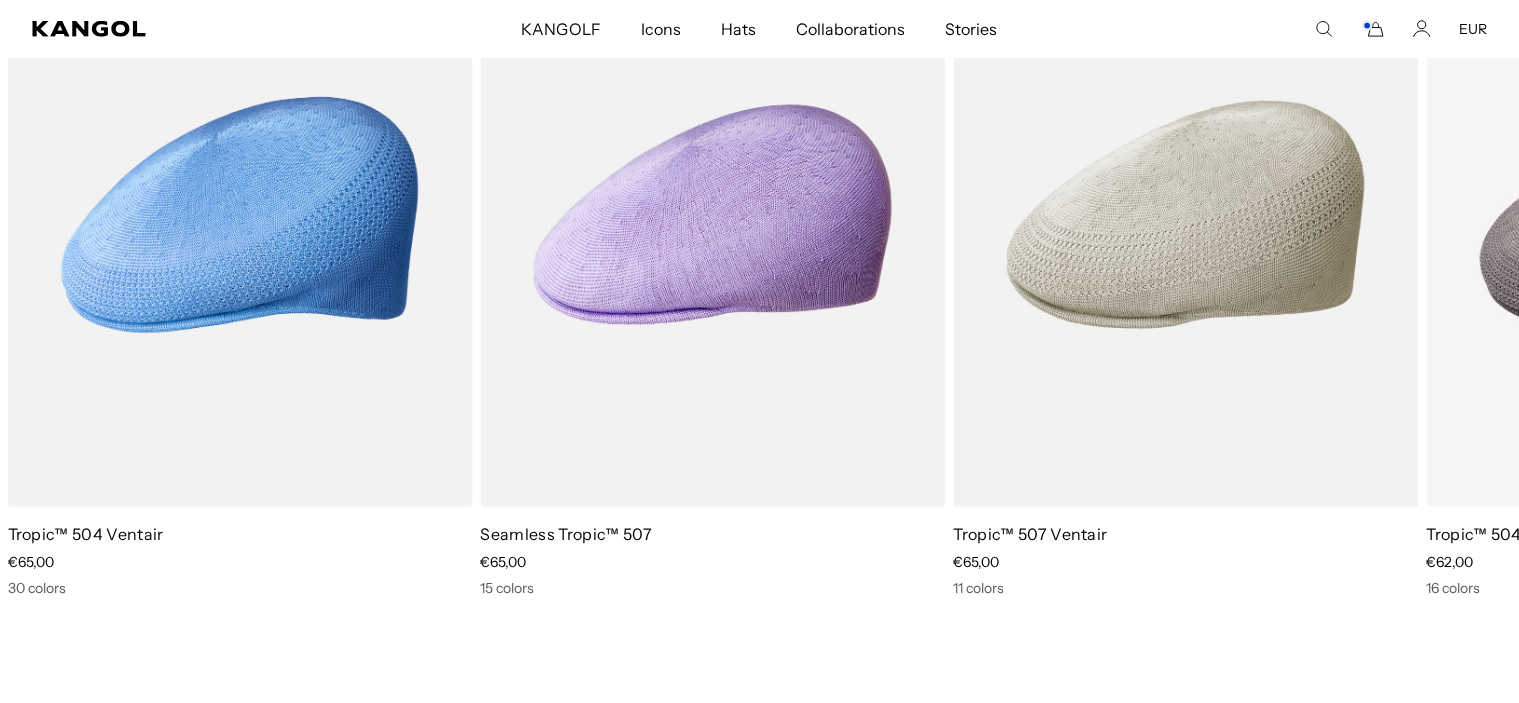scroll, scrollTop: 0, scrollLeft: 0, axis: both 